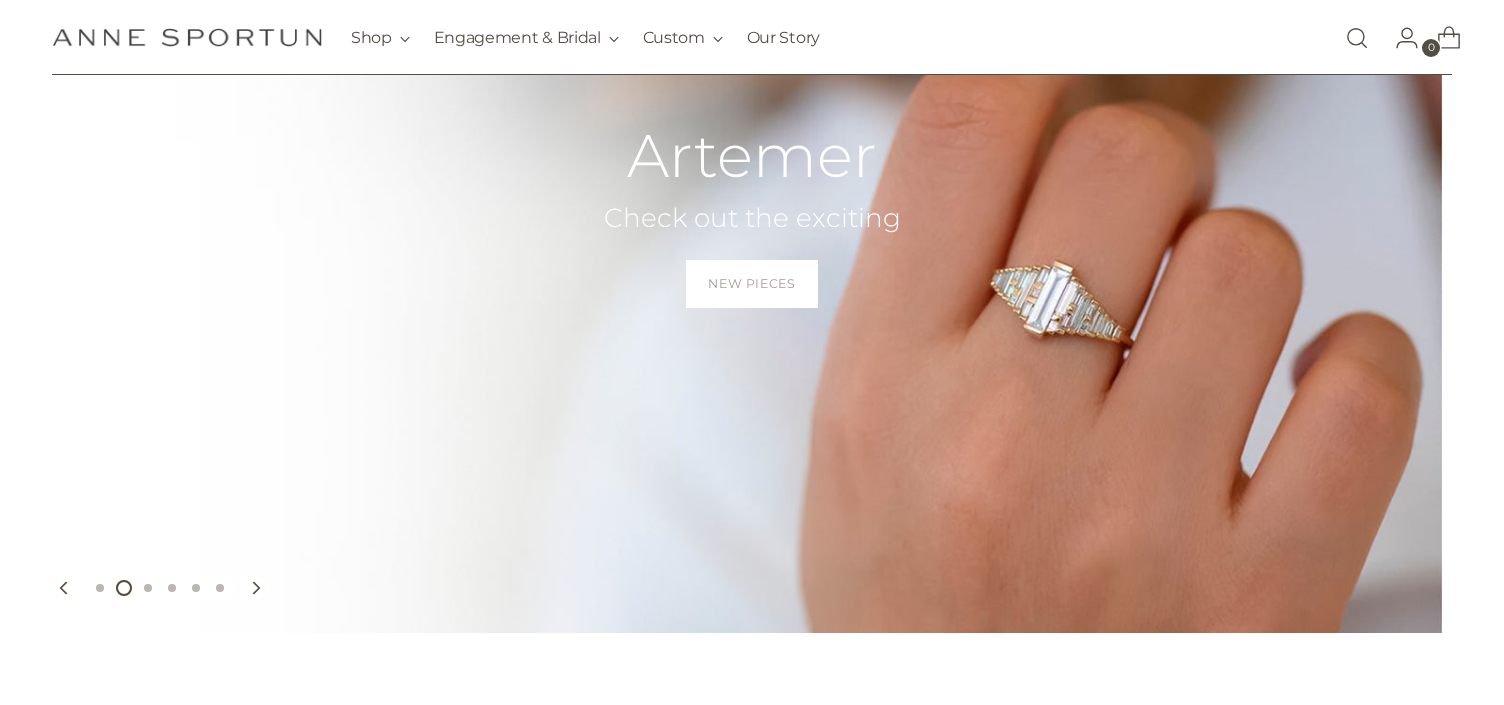 scroll, scrollTop: 286, scrollLeft: 0, axis: vertical 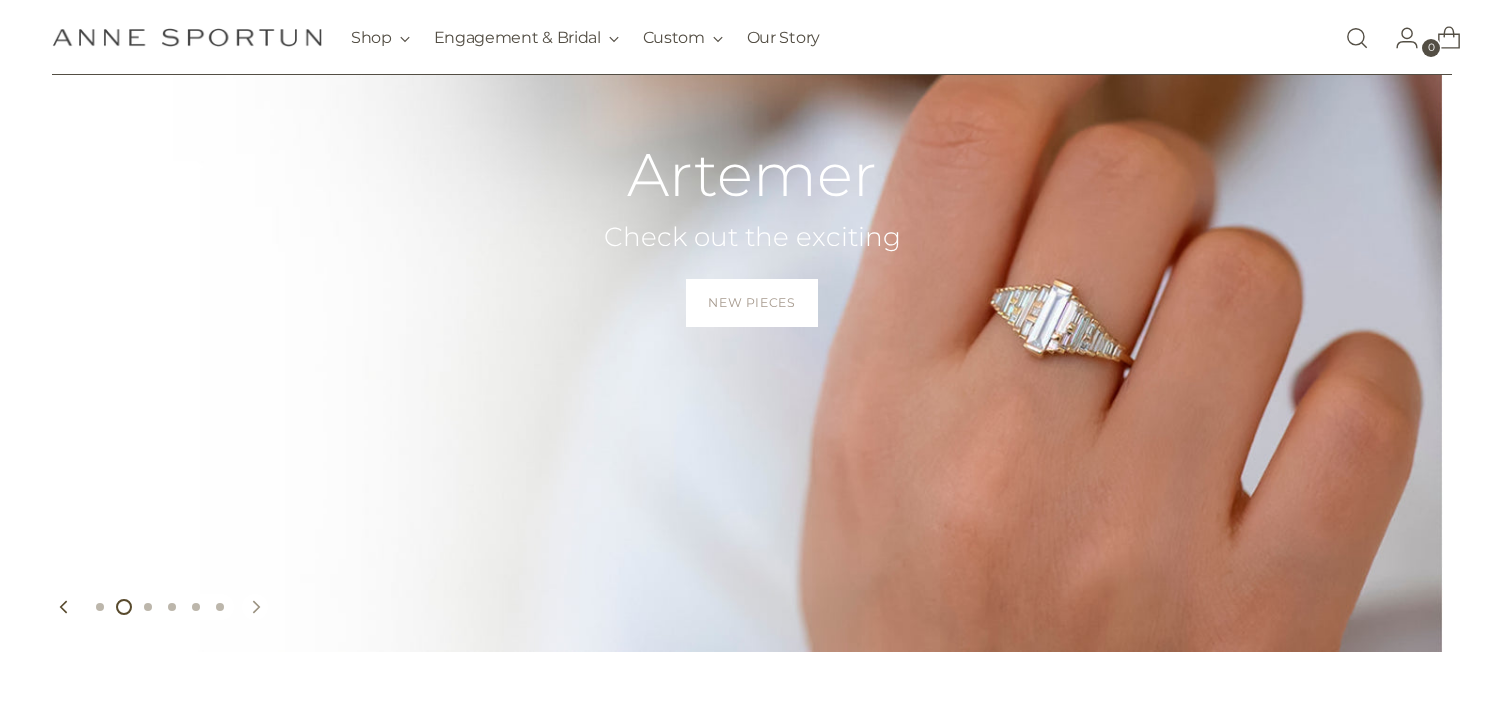 click 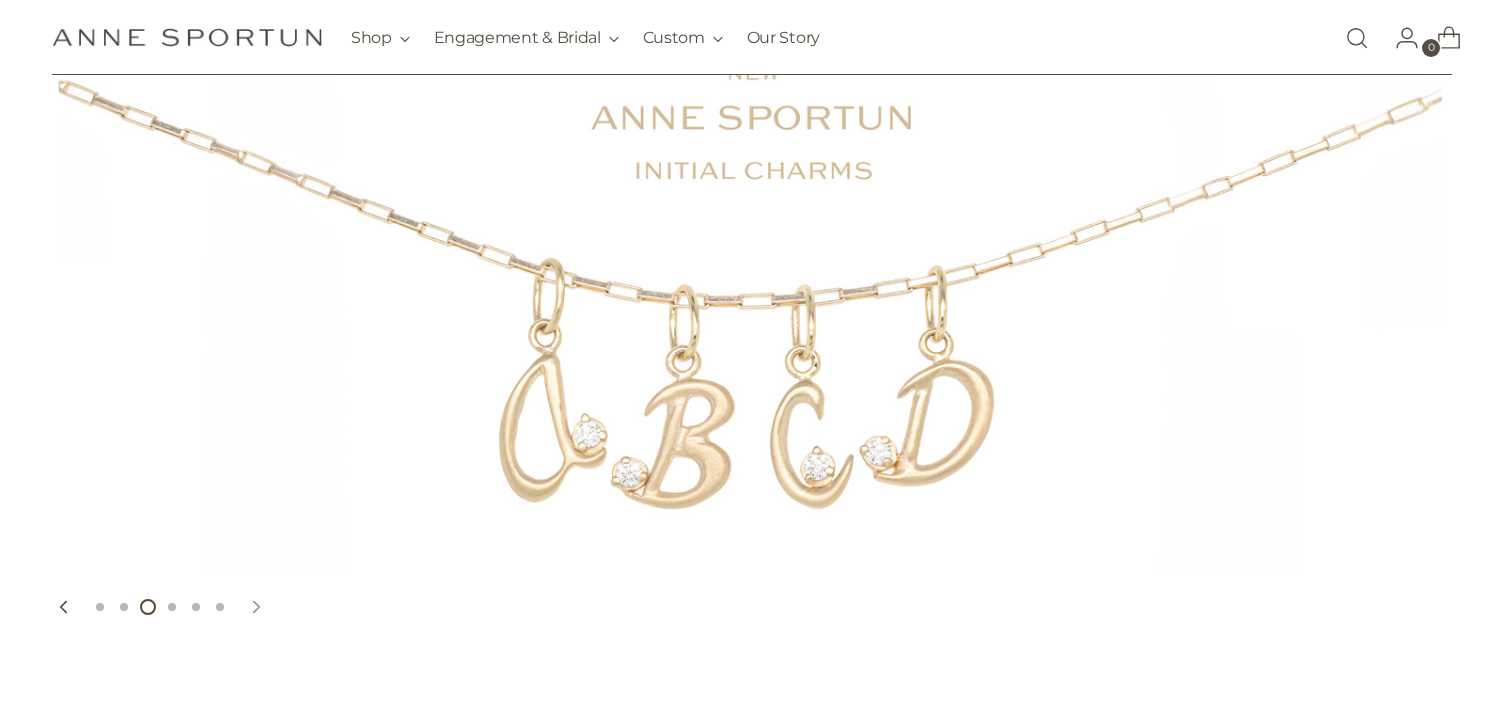 click 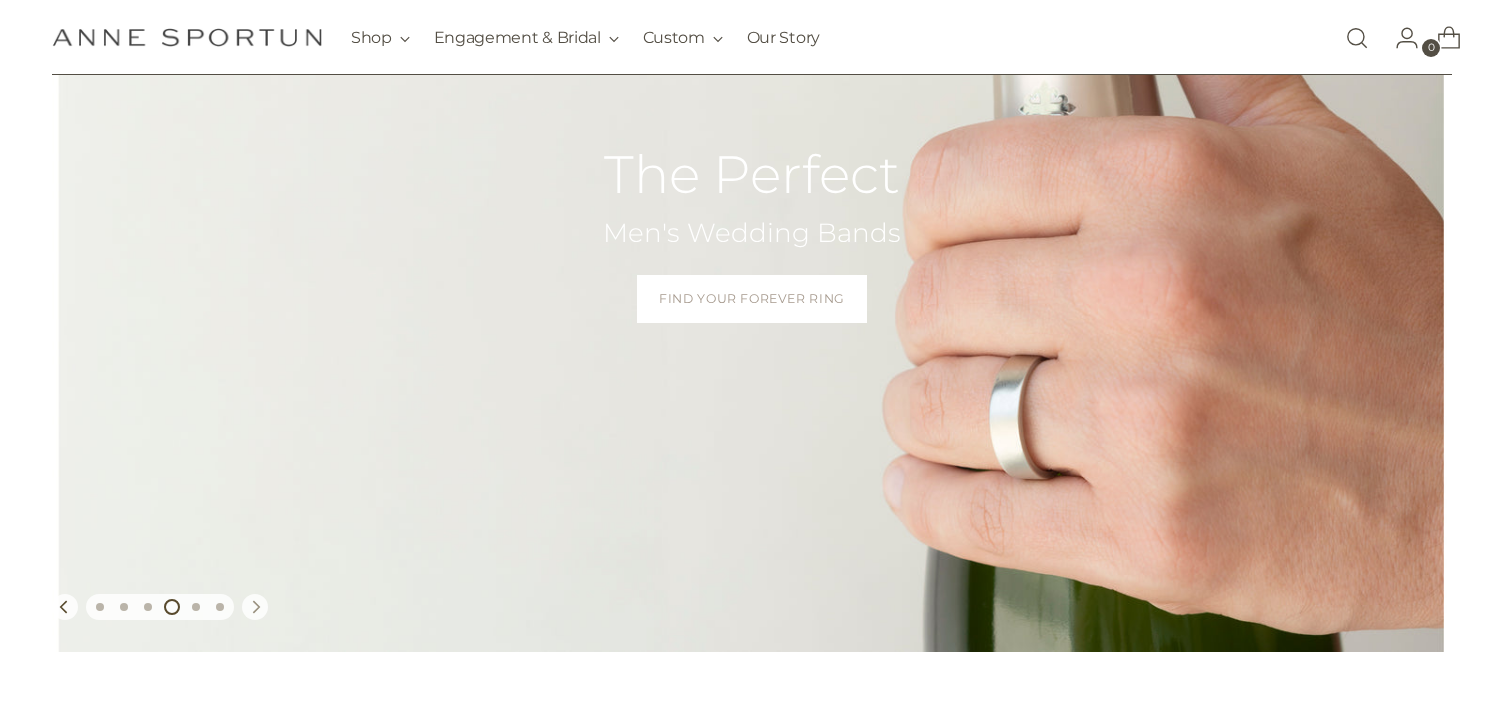 click 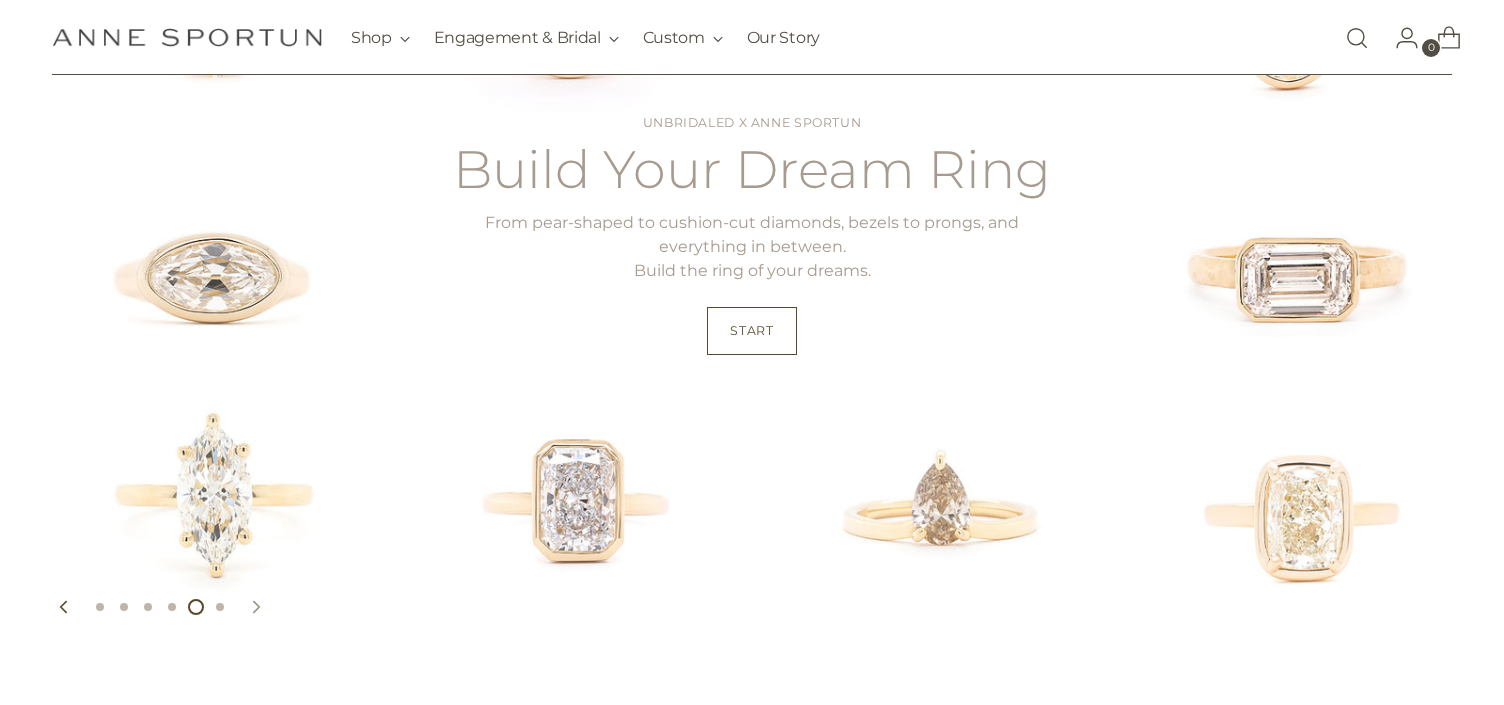 click 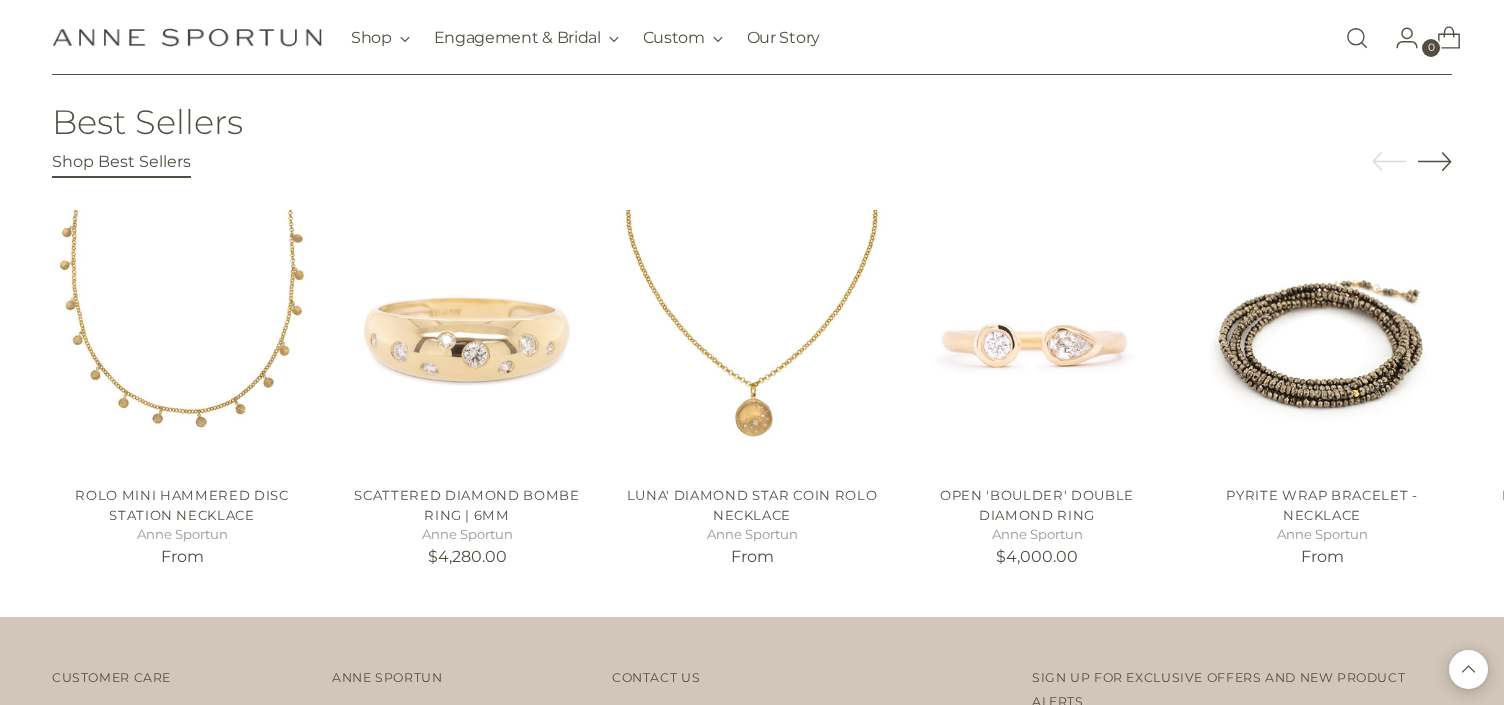 scroll, scrollTop: 3335, scrollLeft: 0, axis: vertical 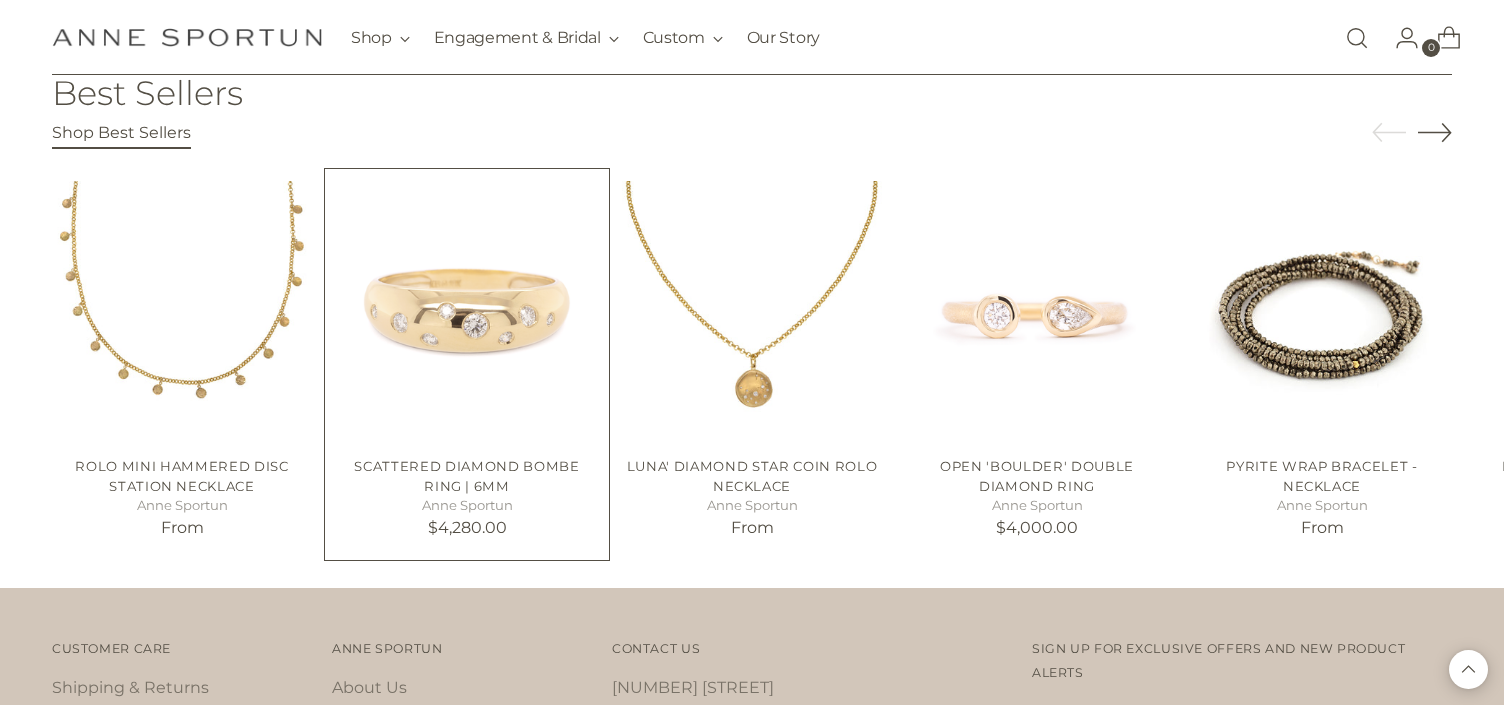 click at bounding box center [0, 0] 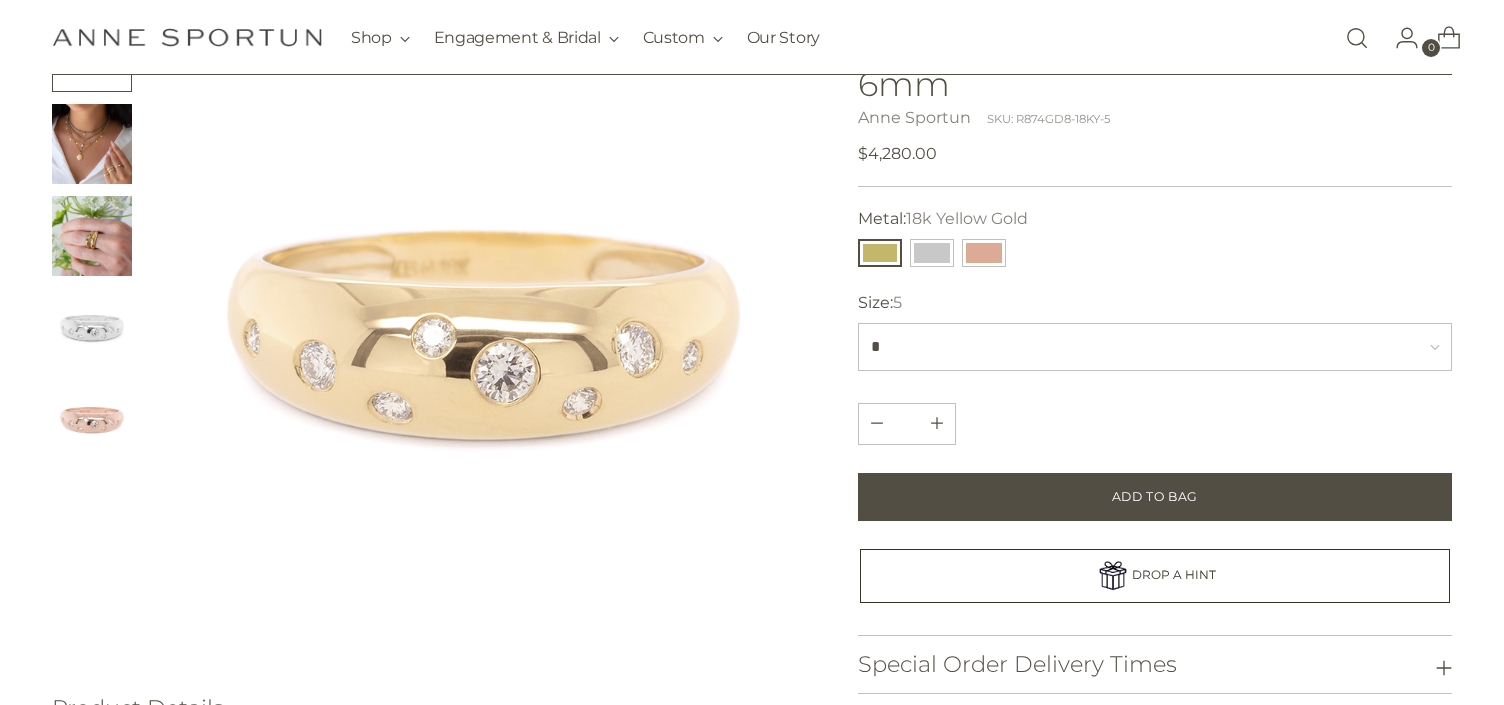scroll, scrollTop: 187, scrollLeft: 0, axis: vertical 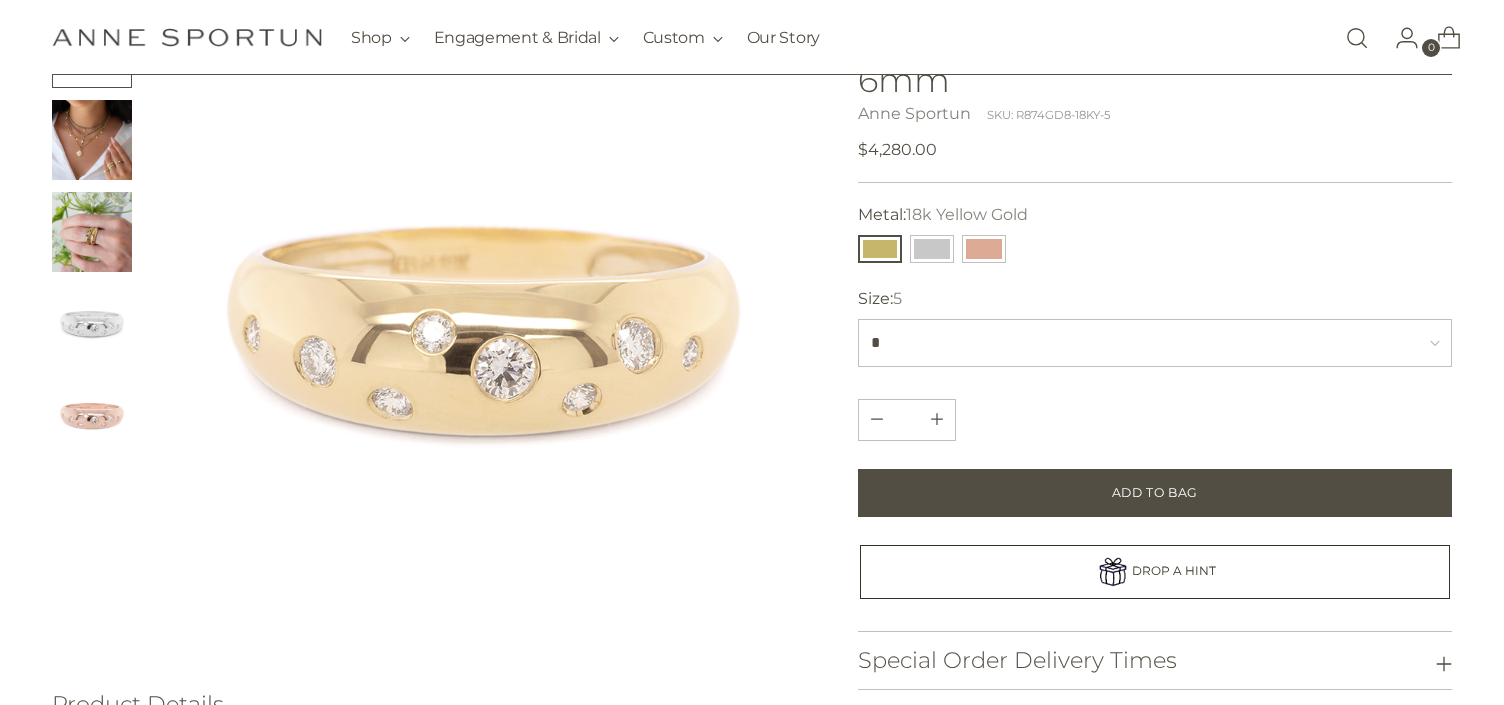 click at bounding box center (92, 232) 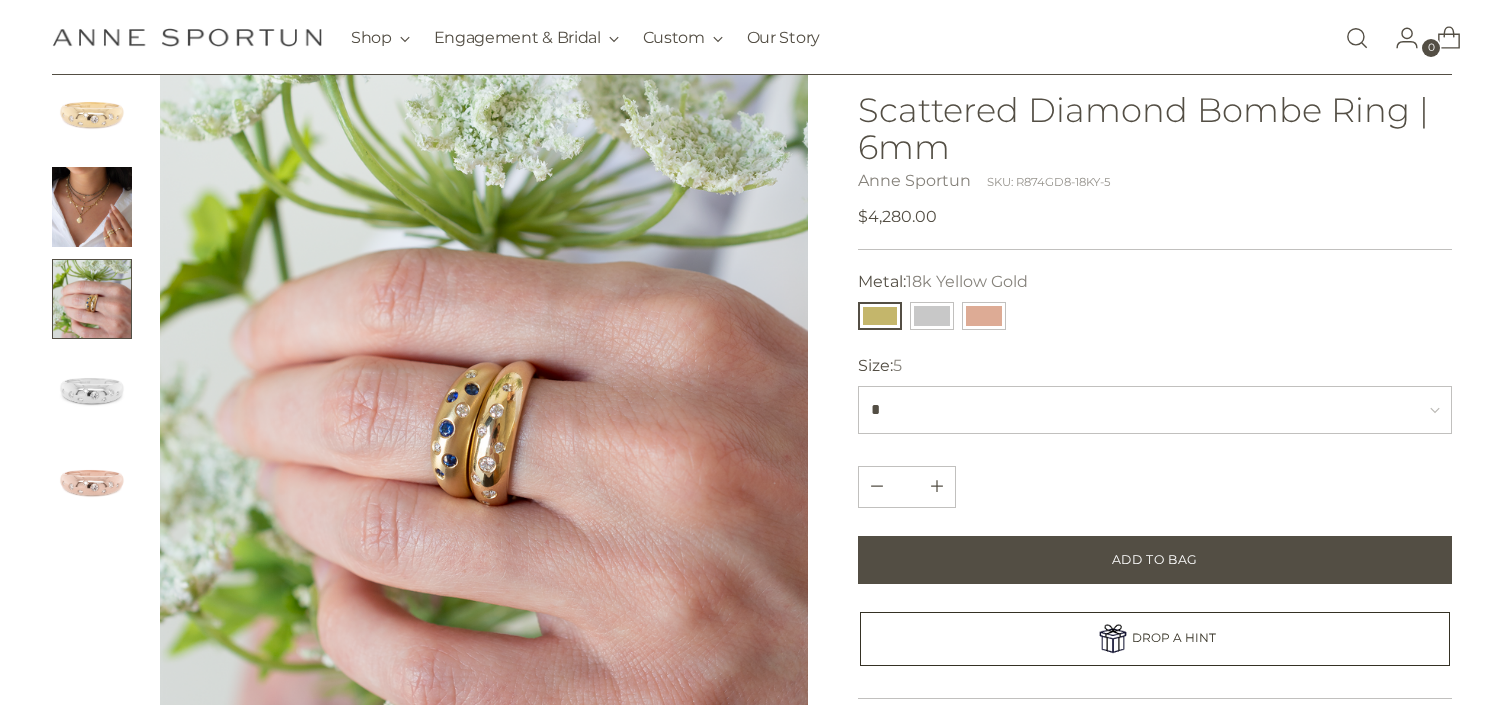 scroll, scrollTop: 122, scrollLeft: 0, axis: vertical 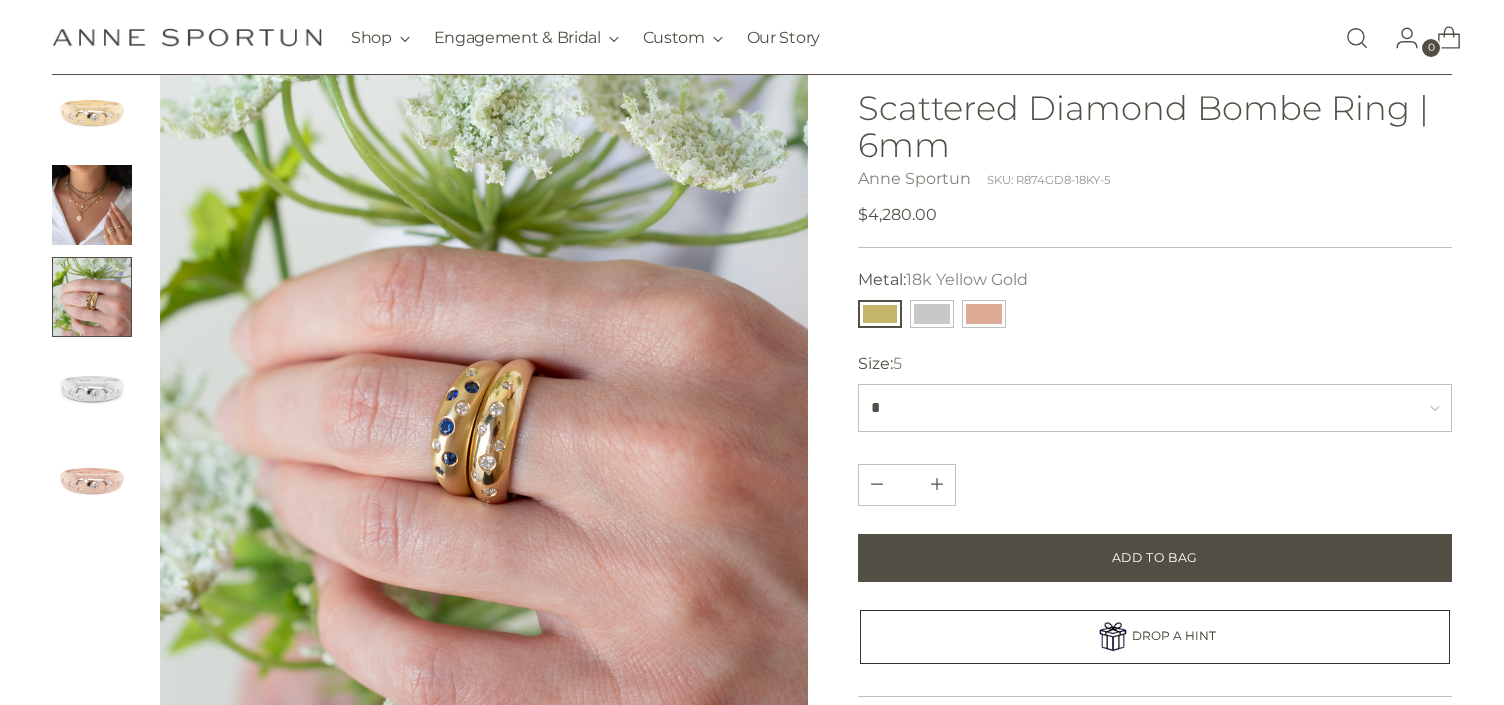 click at bounding box center (92, 205) 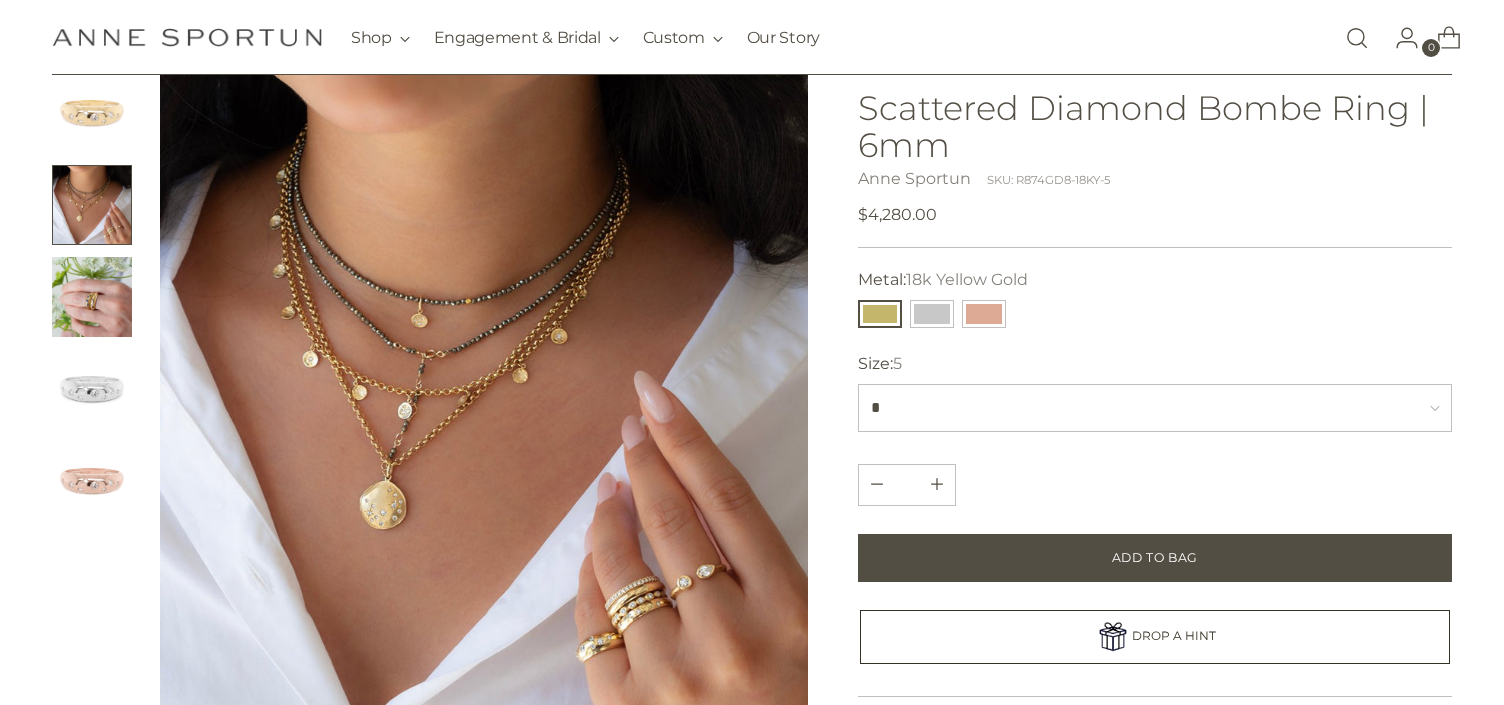 click at bounding box center [92, 297] 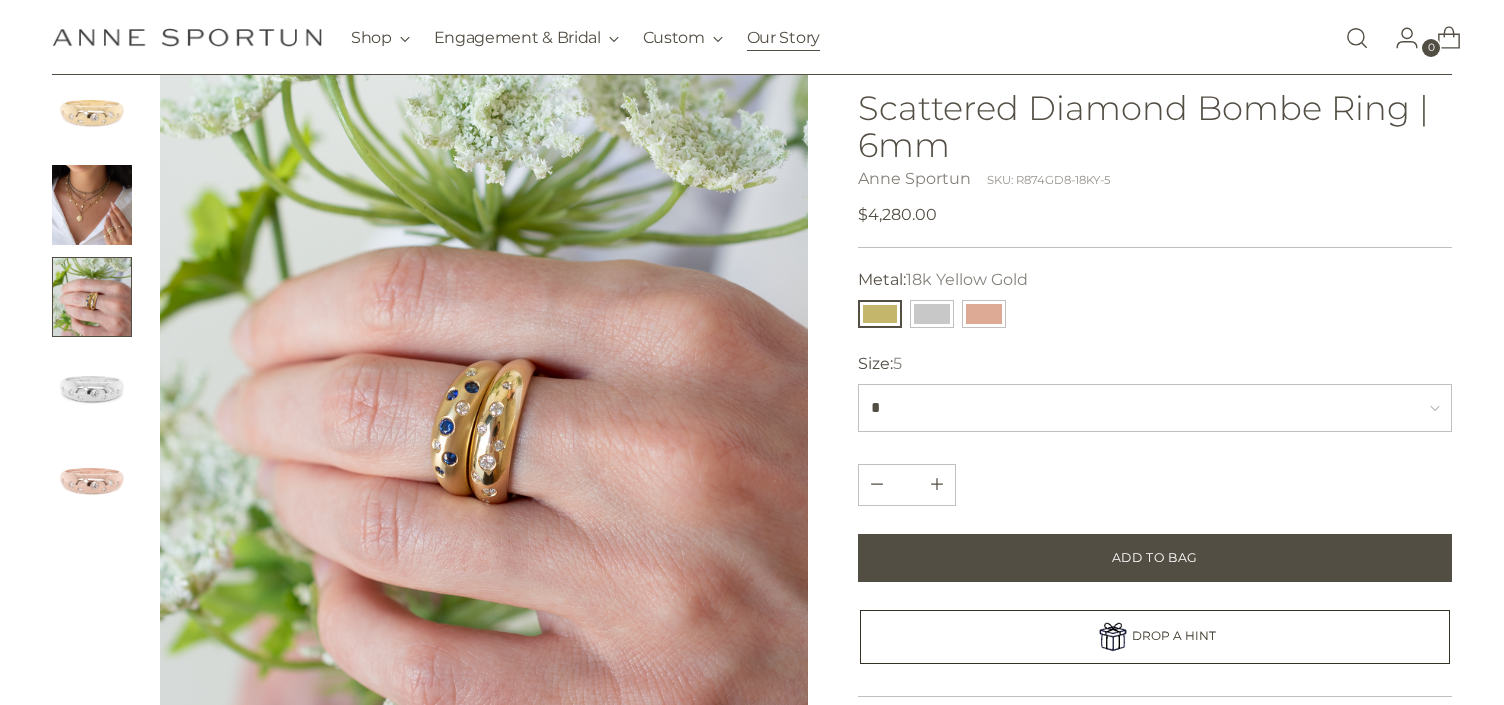click on "Our Story" at bounding box center [783, 38] 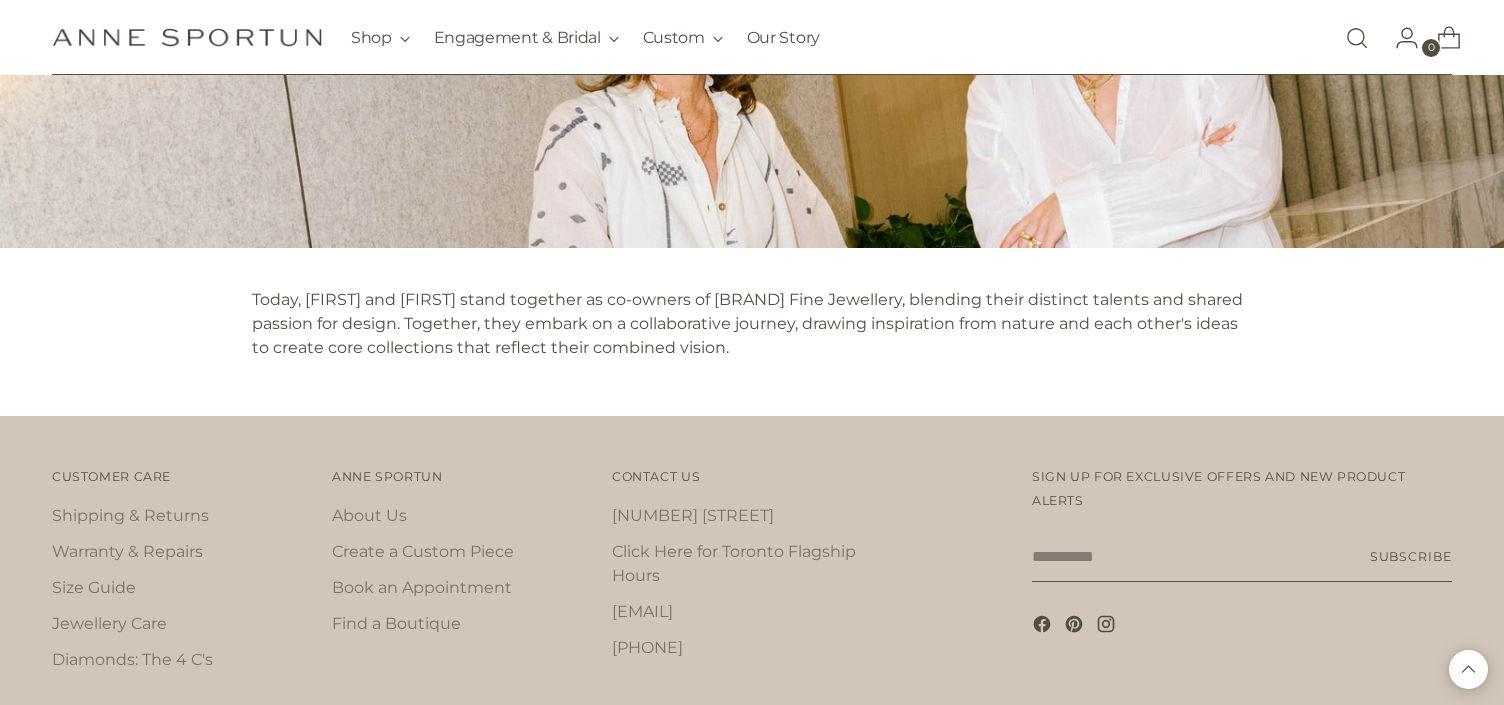 scroll, scrollTop: 2109, scrollLeft: 0, axis: vertical 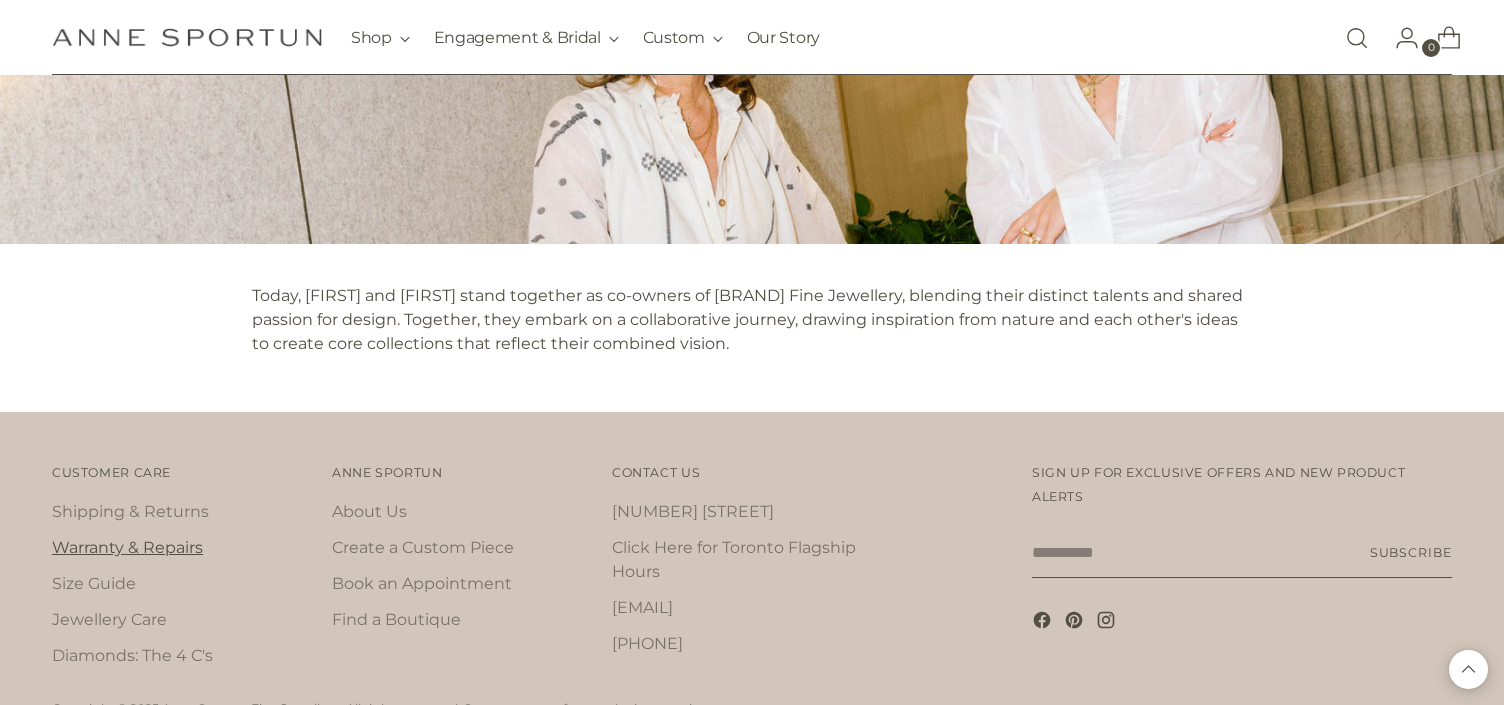 click on "Warranty & Repairs" at bounding box center (127, 547) 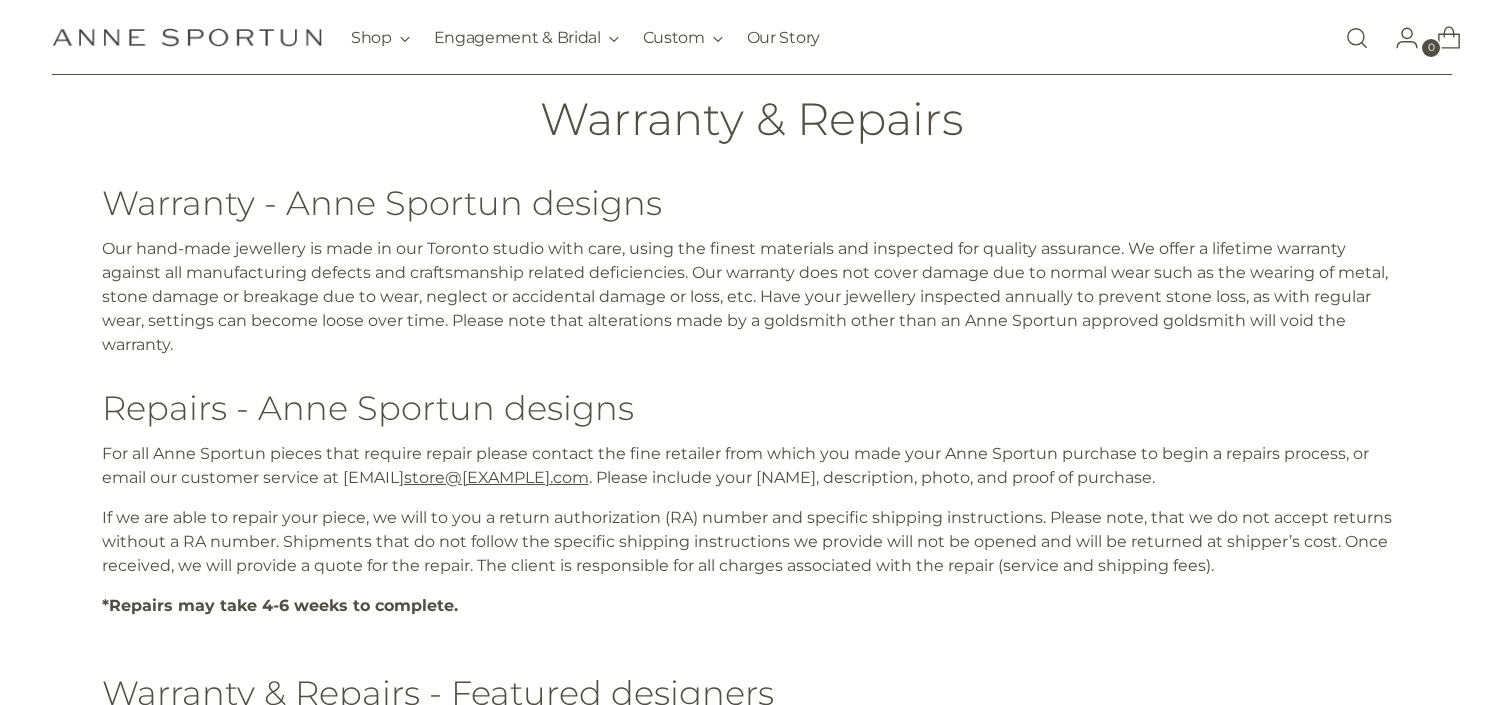 scroll, scrollTop: 0, scrollLeft: 0, axis: both 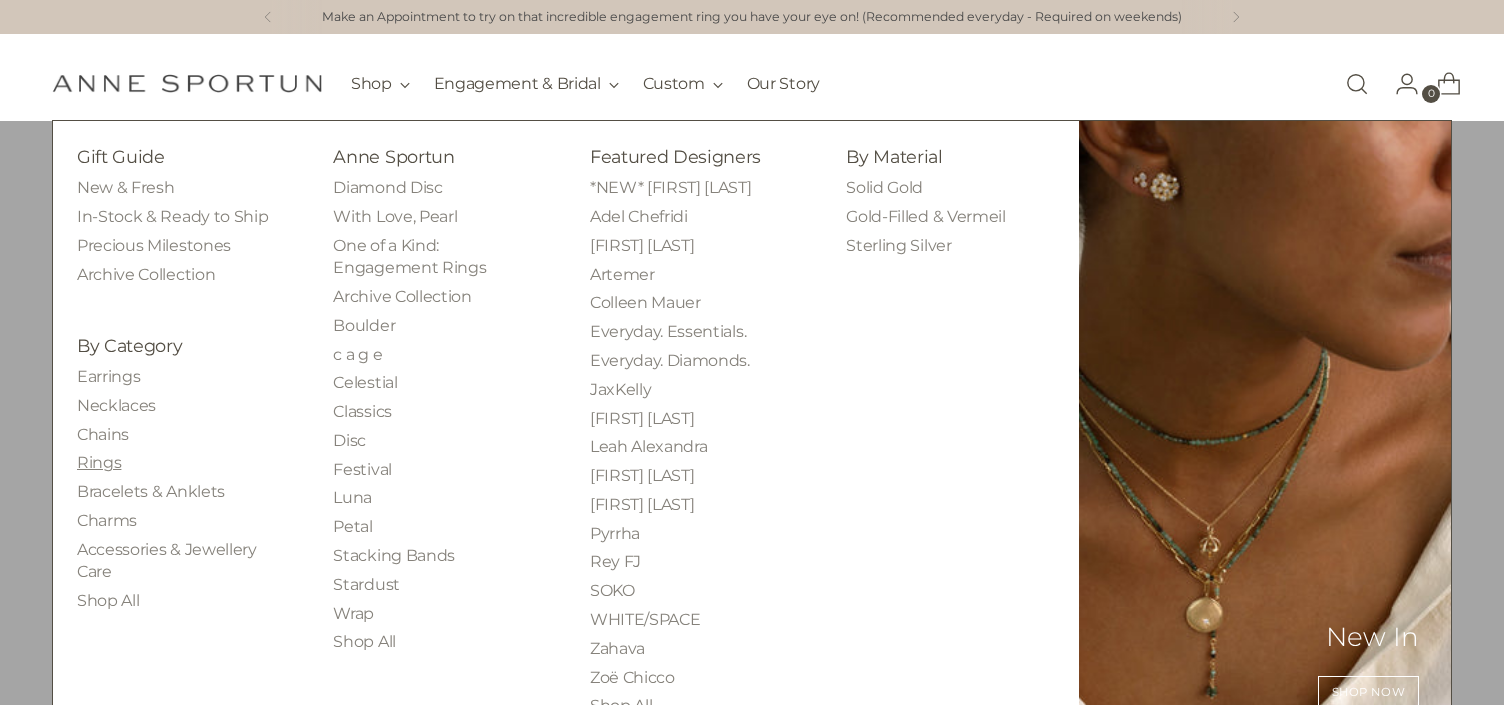 click on "Rings" at bounding box center [99, 462] 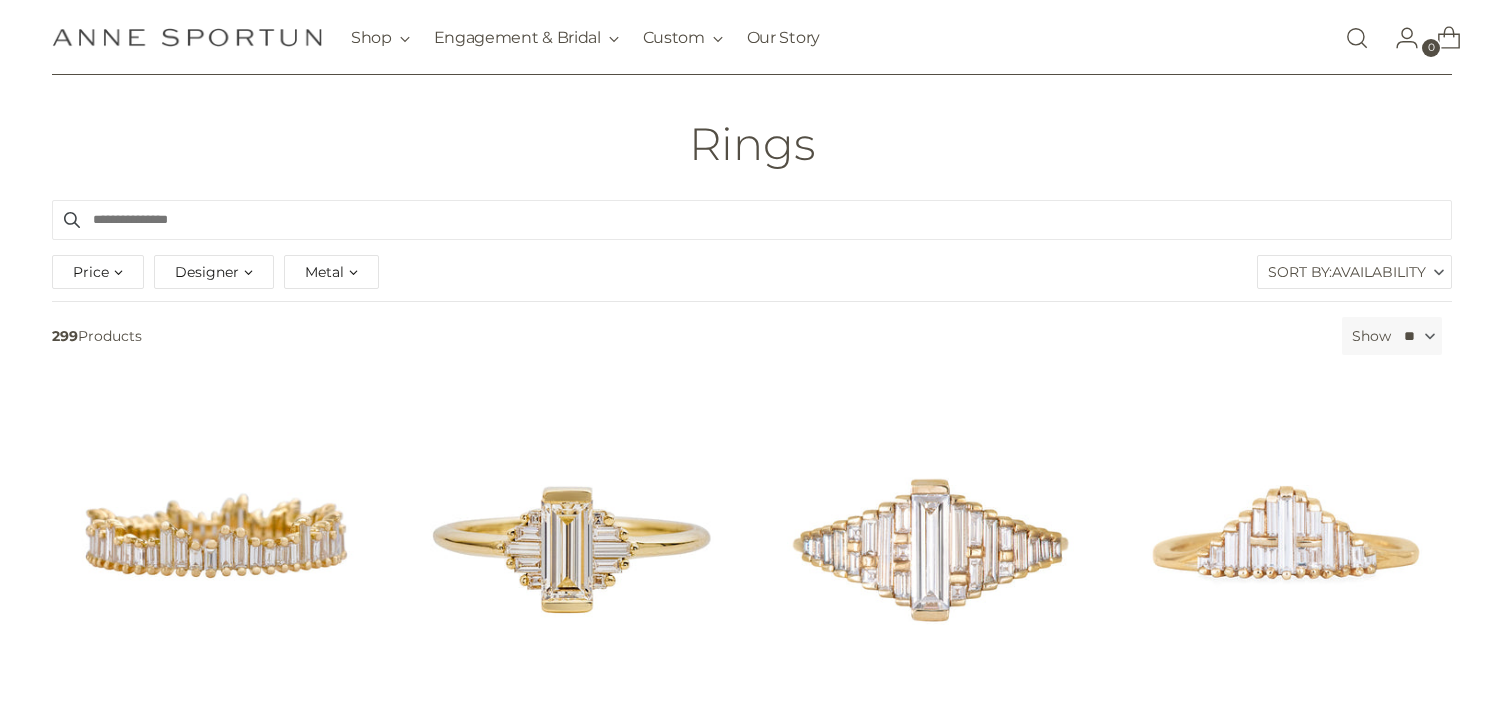 scroll, scrollTop: 103, scrollLeft: 0, axis: vertical 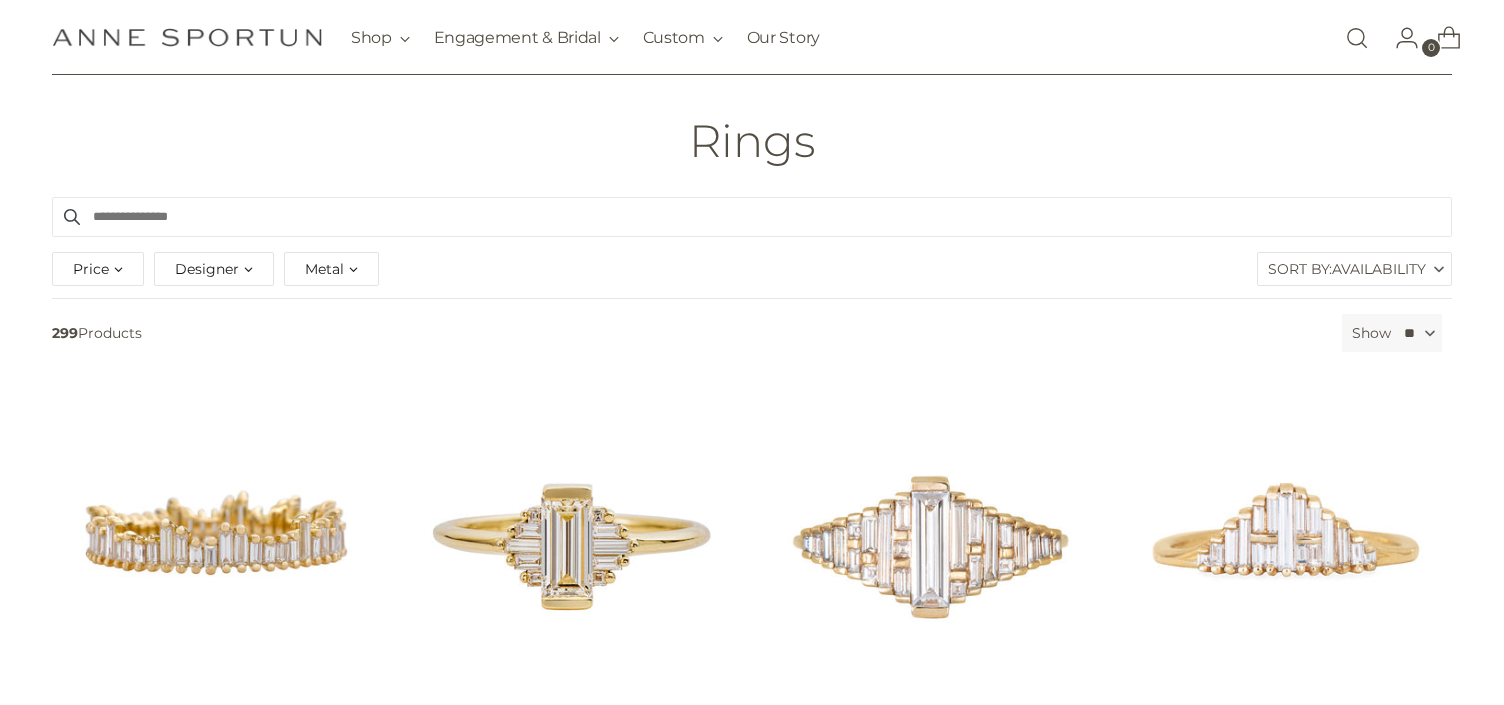 click on "Designer" at bounding box center [214, 269] 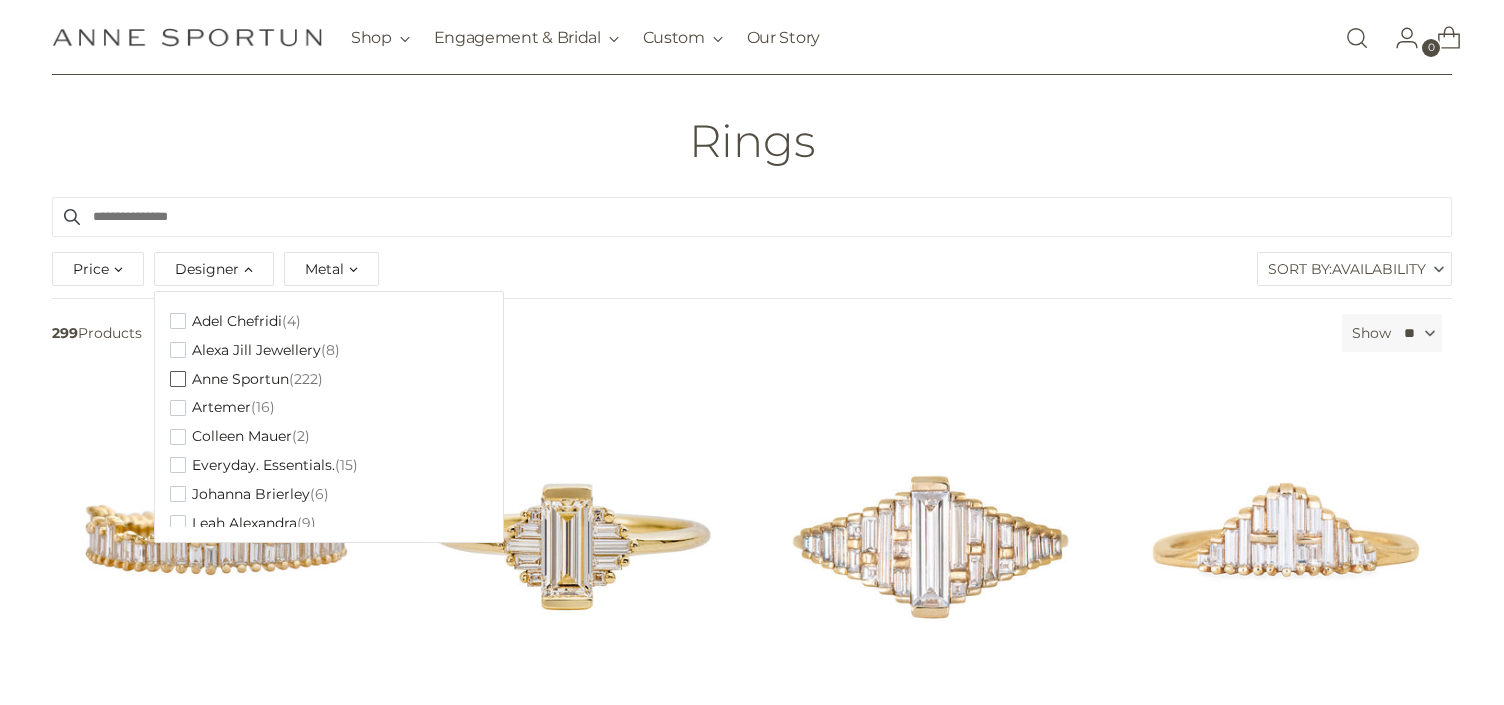 click at bounding box center [178, 379] 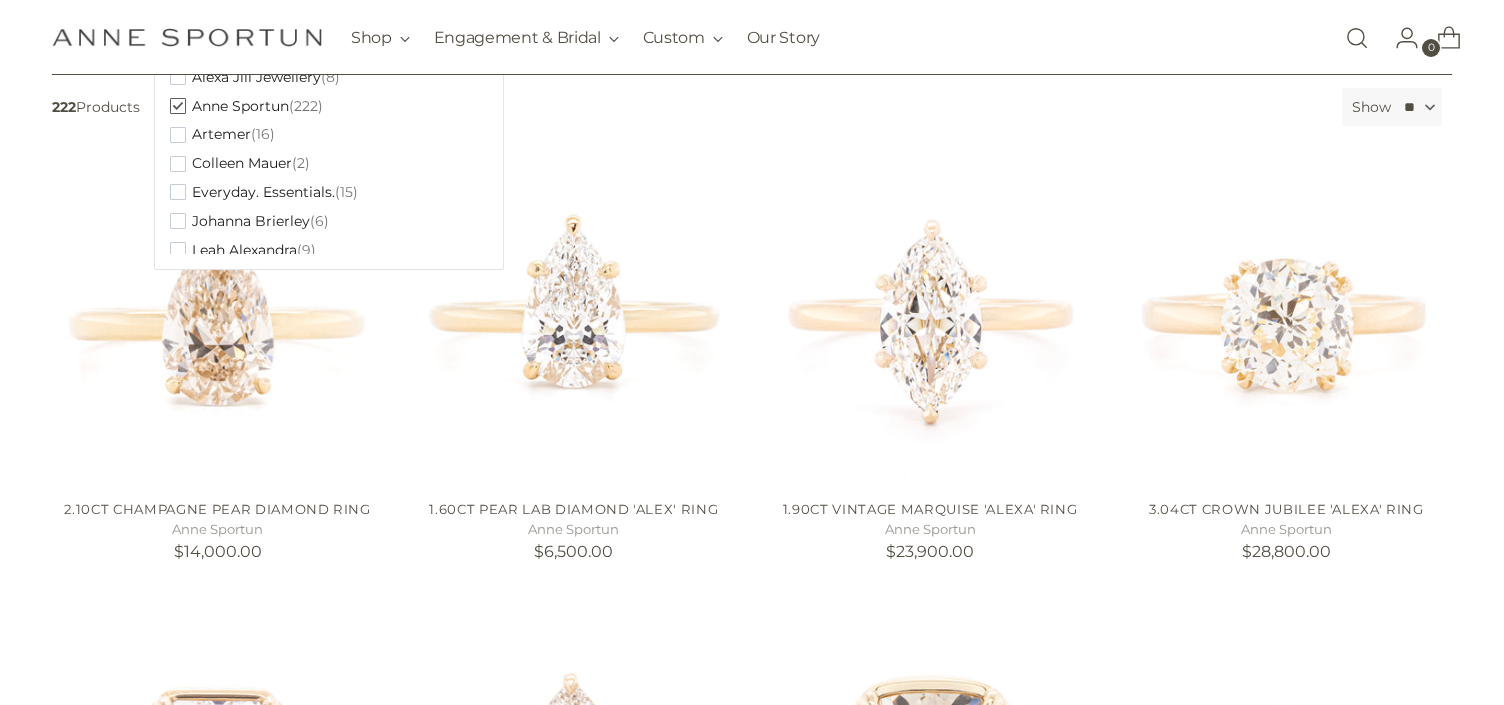scroll, scrollTop: 678, scrollLeft: 0, axis: vertical 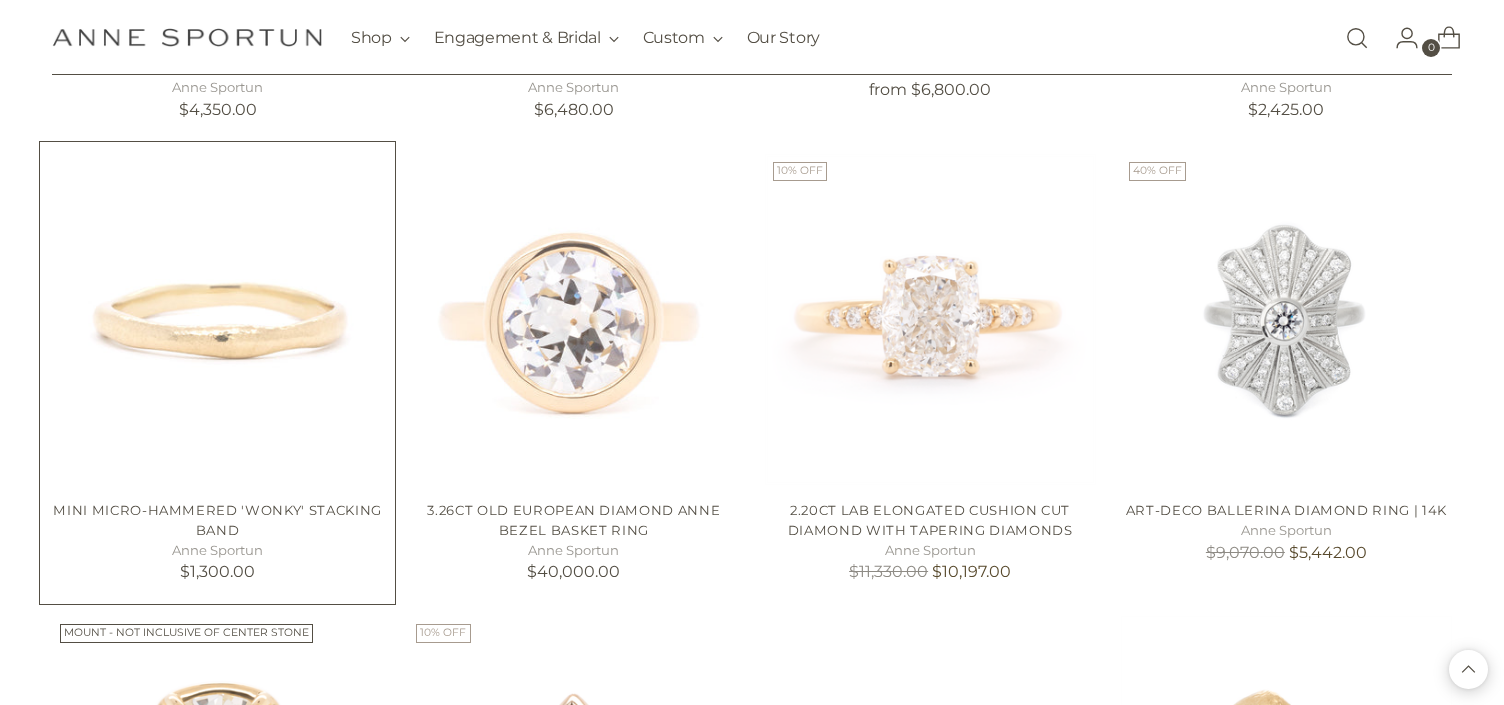 click at bounding box center (0, 0) 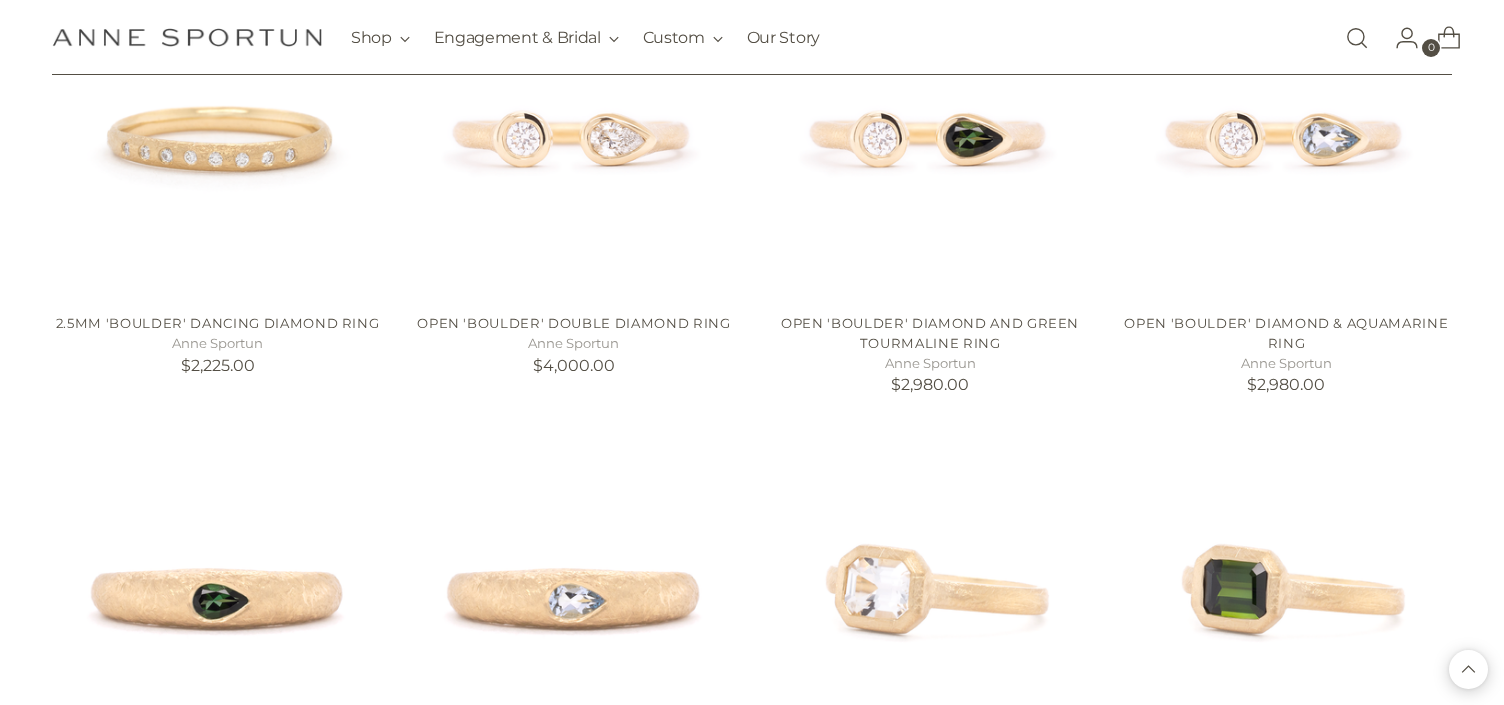 scroll, scrollTop: 6992, scrollLeft: 0, axis: vertical 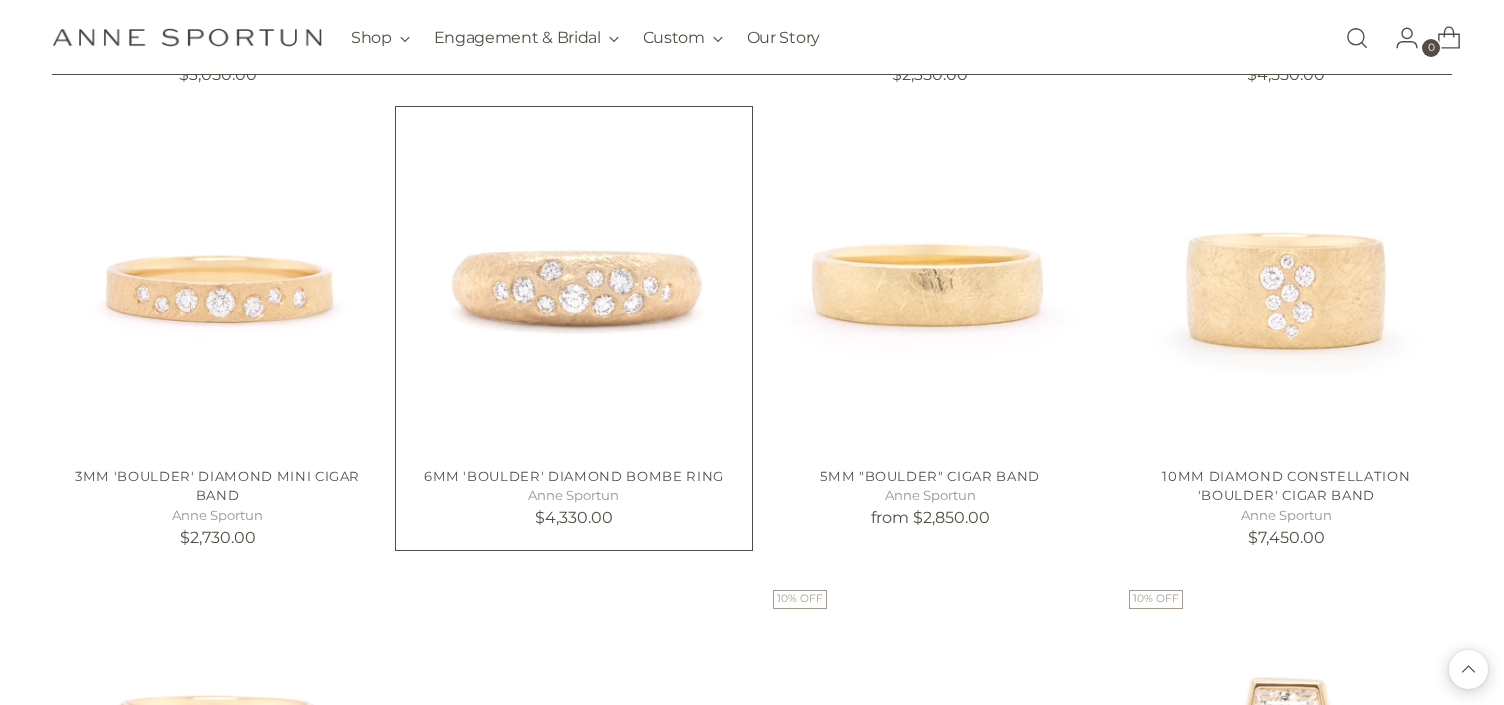 click at bounding box center [0, 0] 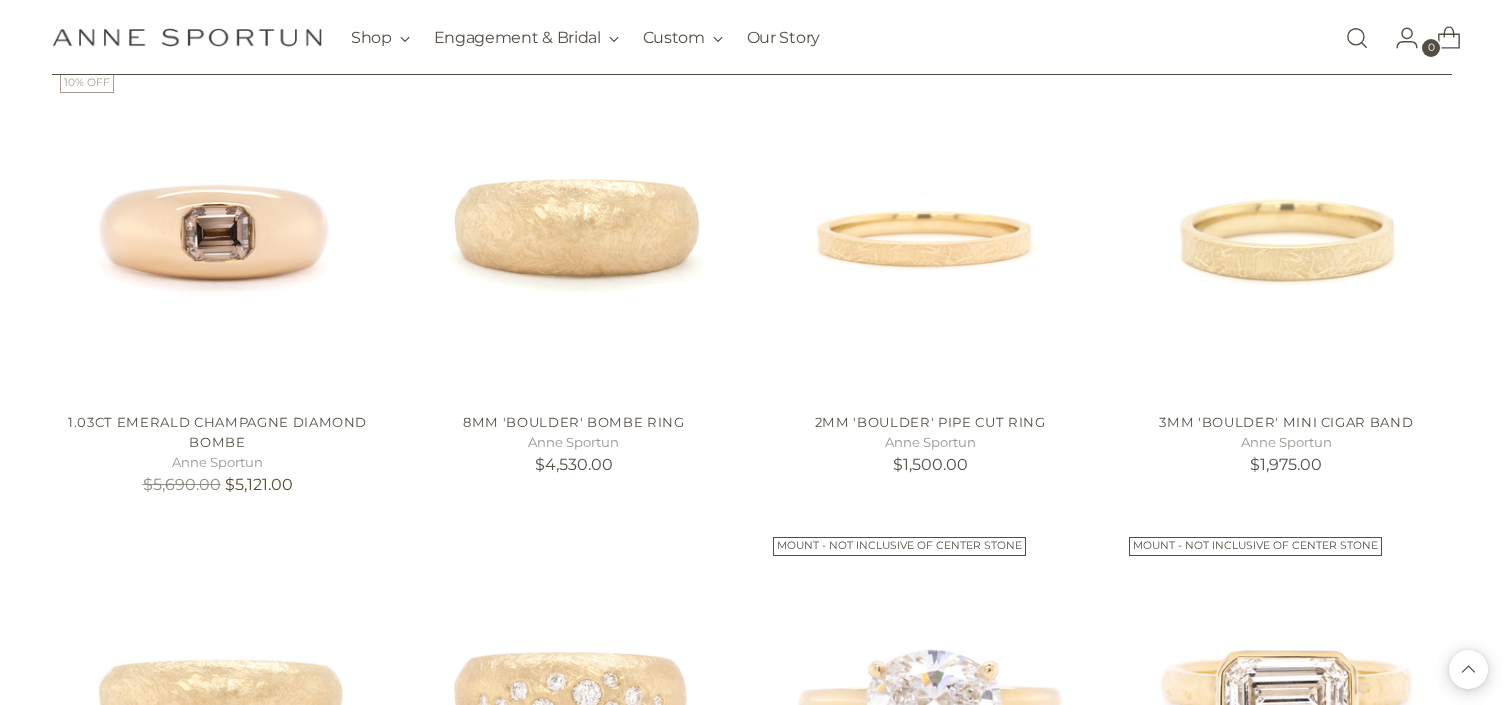 scroll, scrollTop: 9217, scrollLeft: 0, axis: vertical 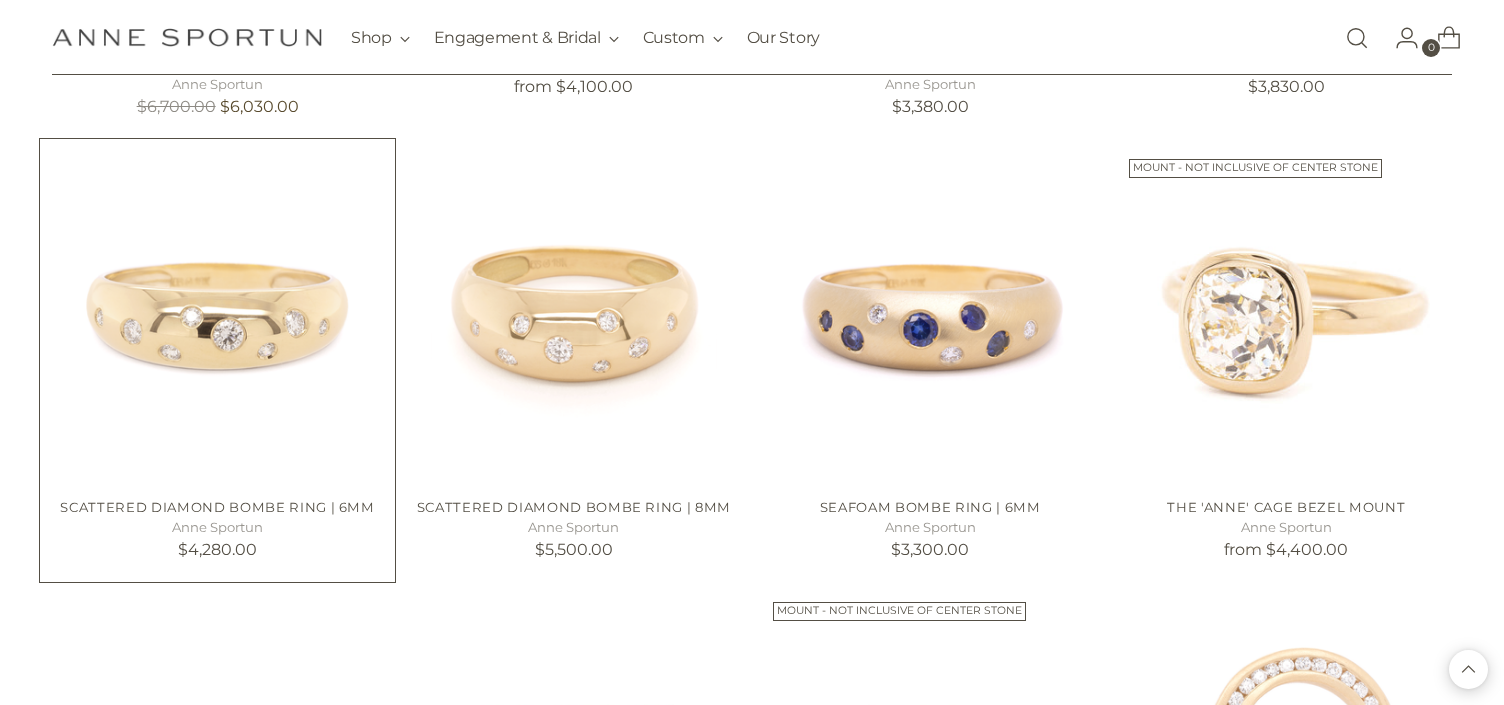 click at bounding box center (0, 0) 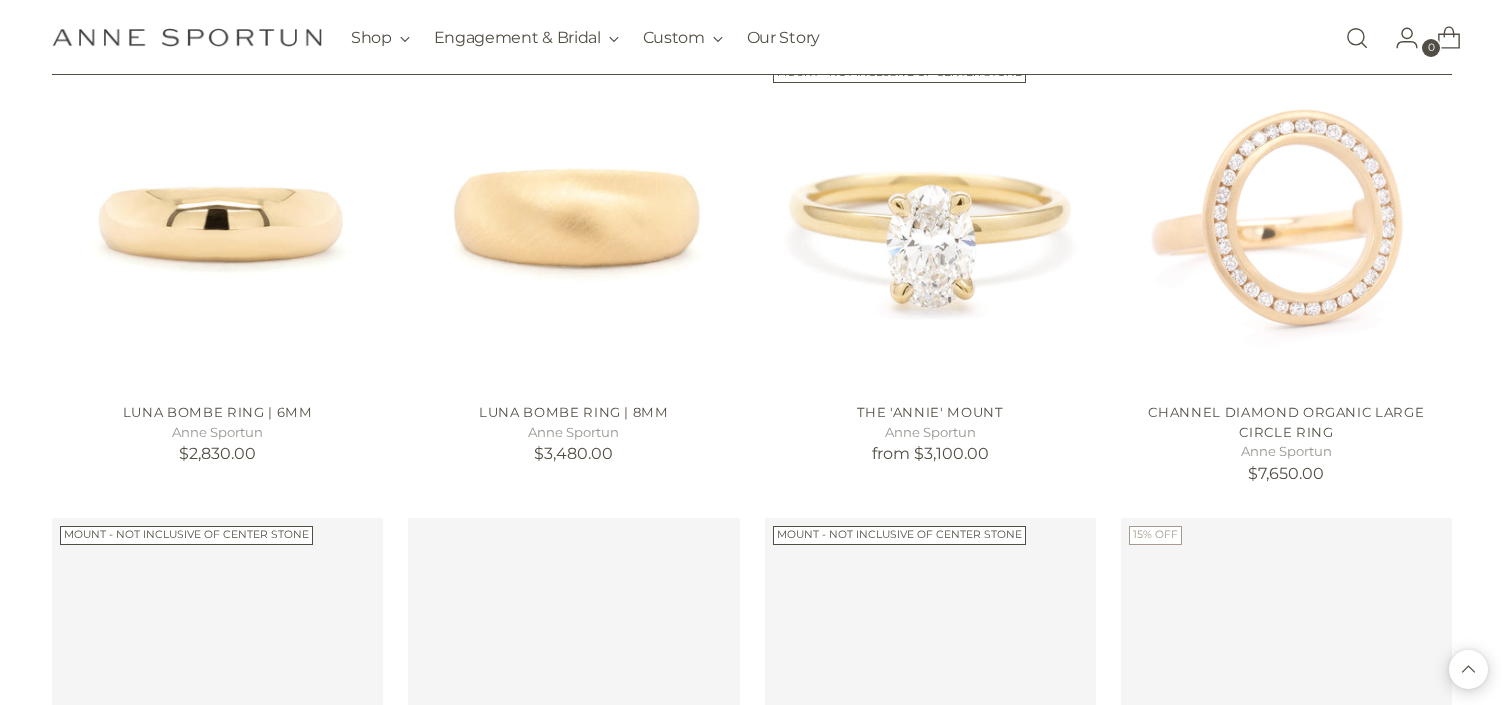 scroll, scrollTop: 11039, scrollLeft: 0, axis: vertical 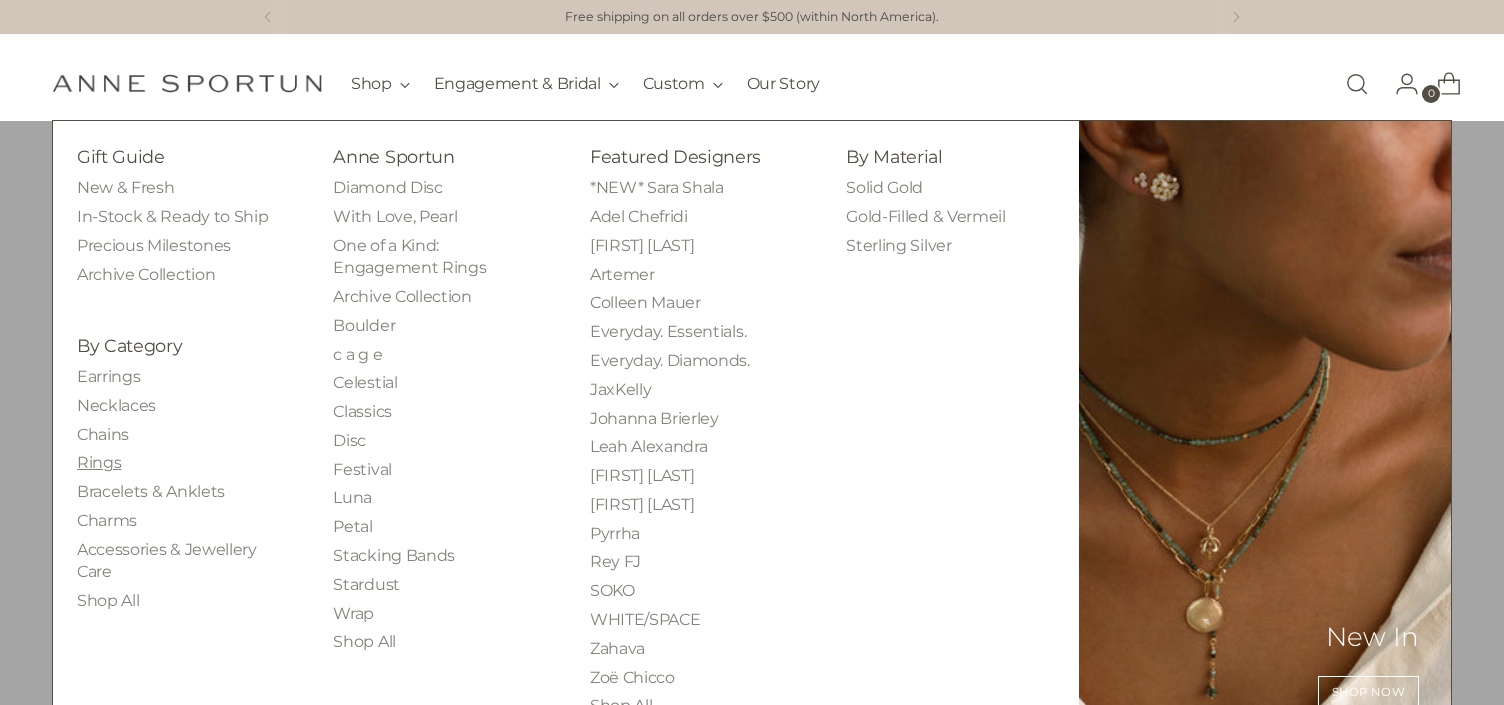 click on "Rings" at bounding box center (99, 462) 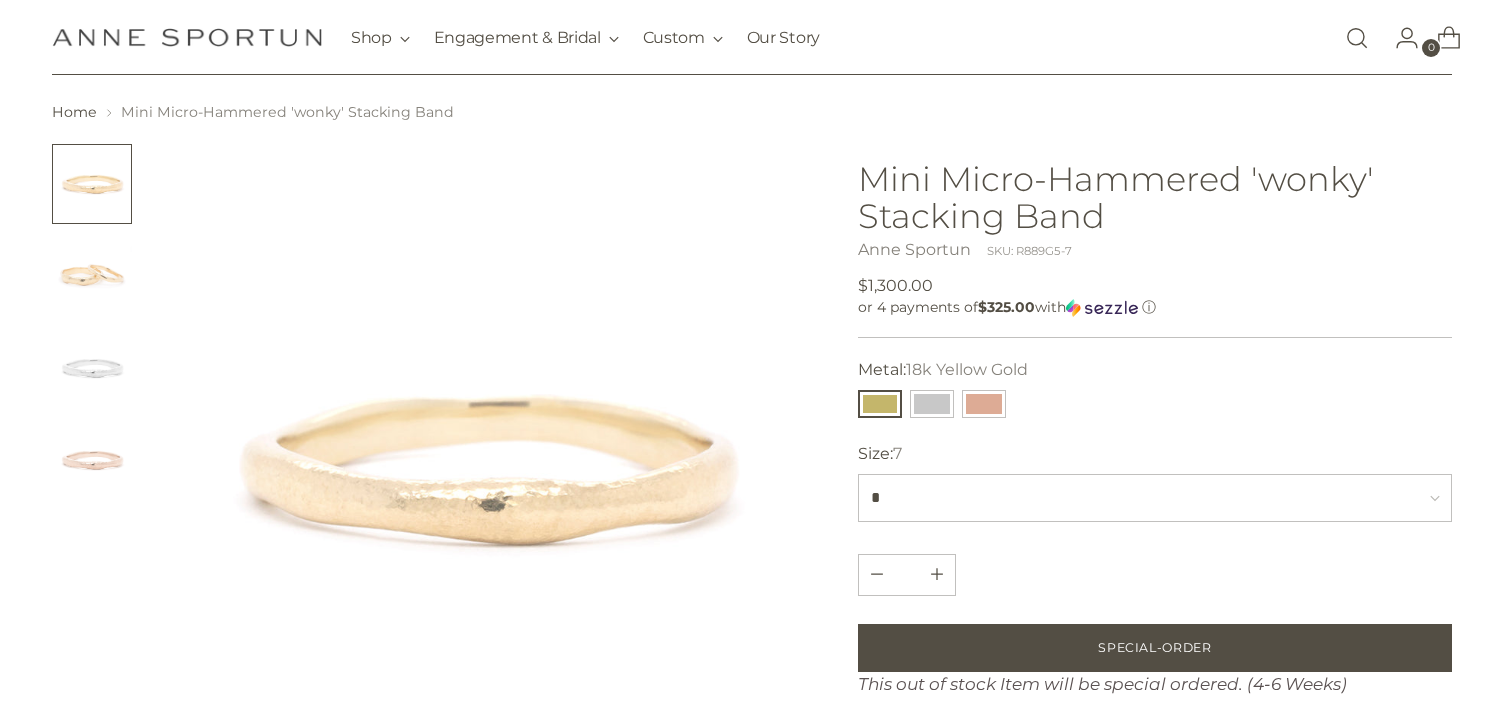 scroll, scrollTop: 56, scrollLeft: 0, axis: vertical 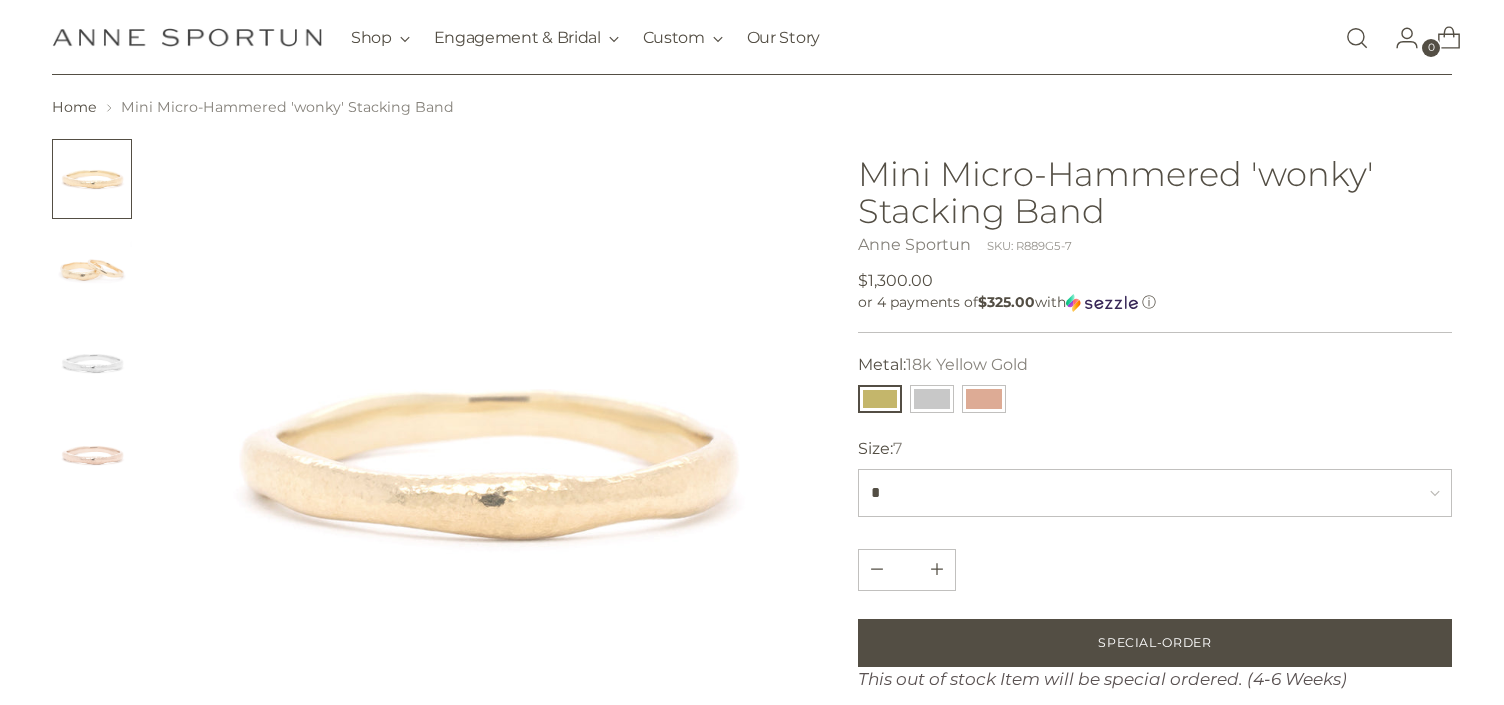 click at bounding box center [92, 271] 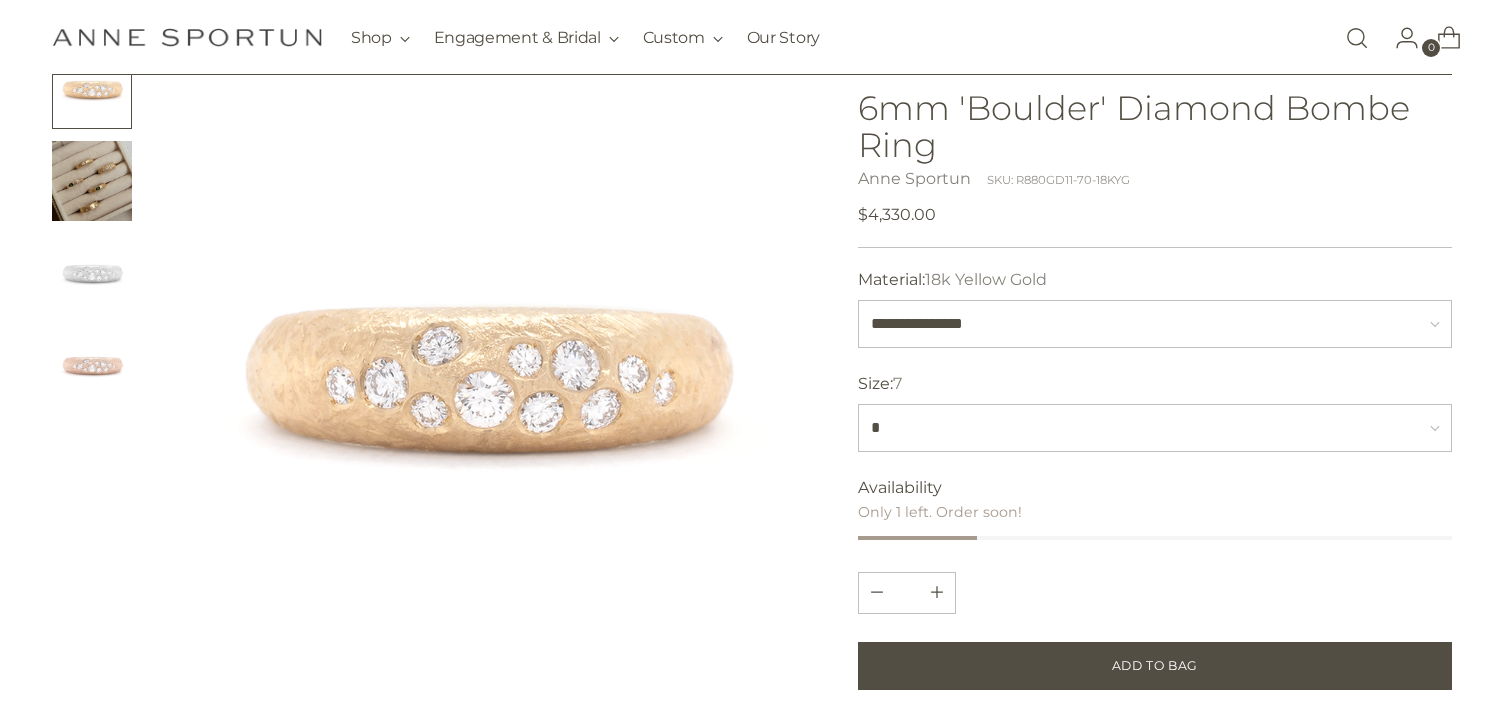 scroll, scrollTop: 168, scrollLeft: 0, axis: vertical 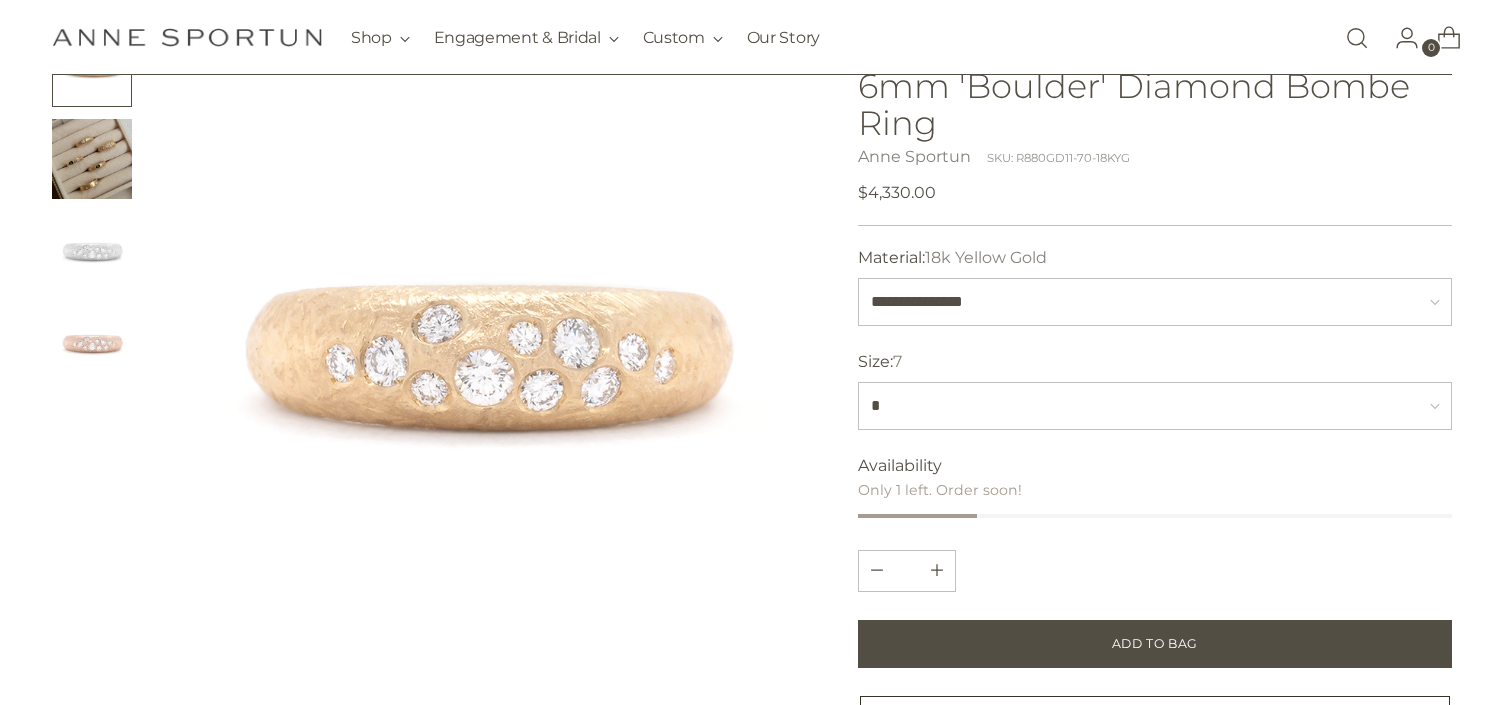 click at bounding box center [92, 251] 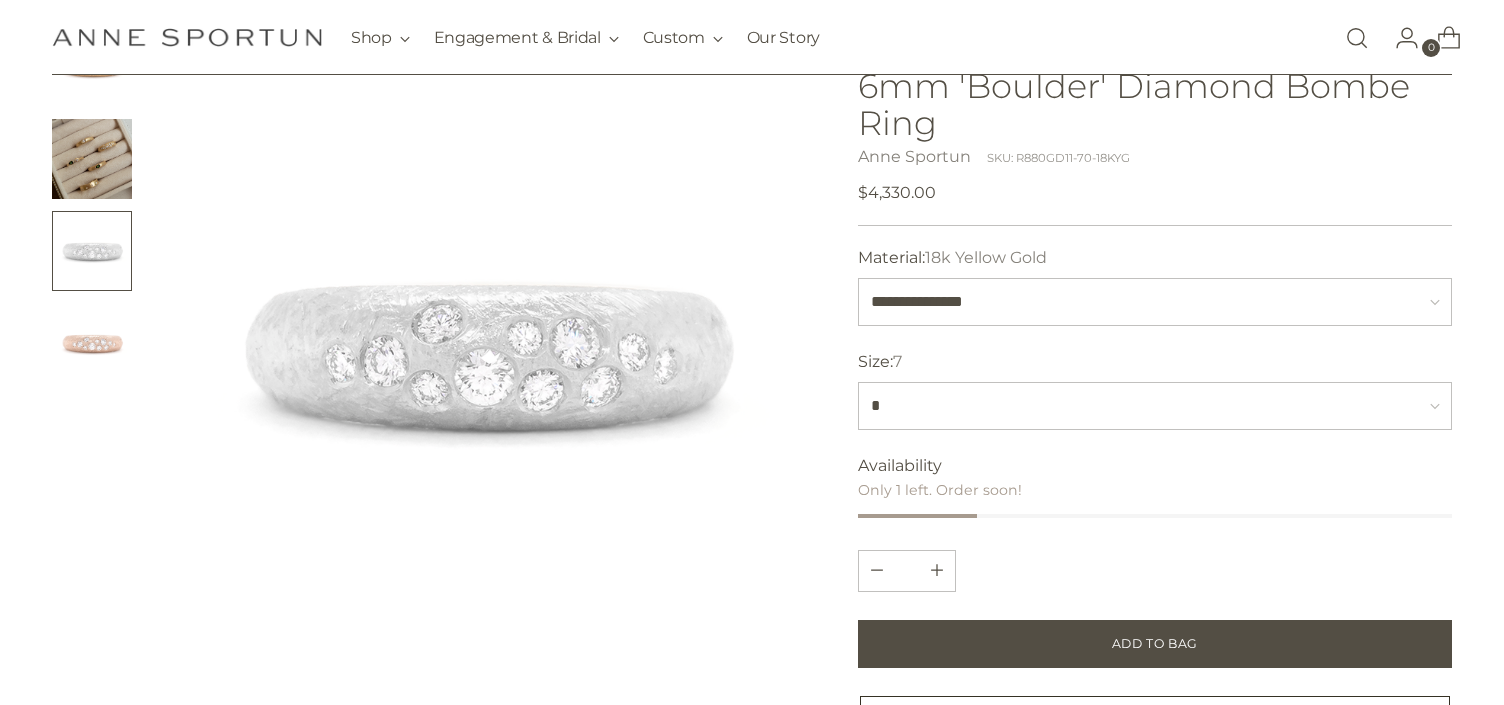 click at bounding box center [92, 343] 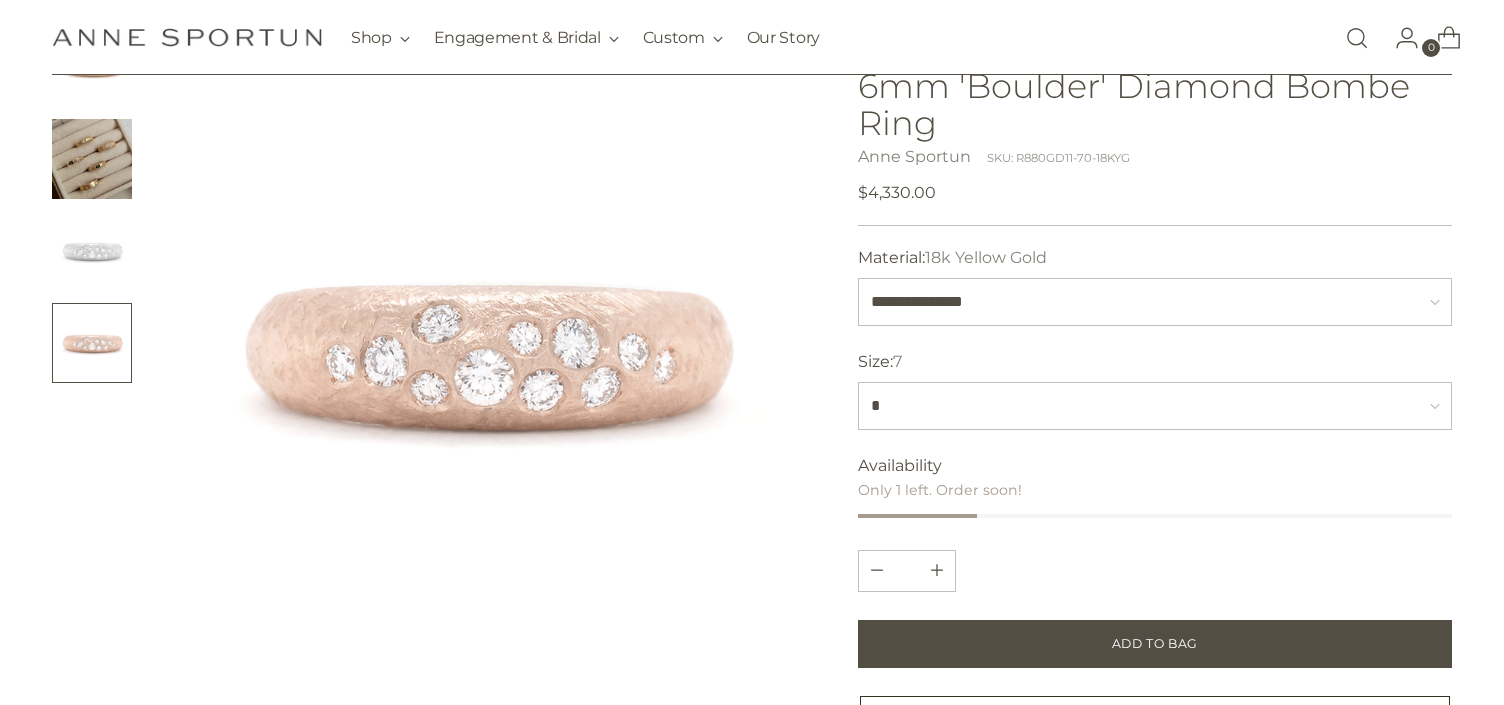 click at bounding box center [92, 251] 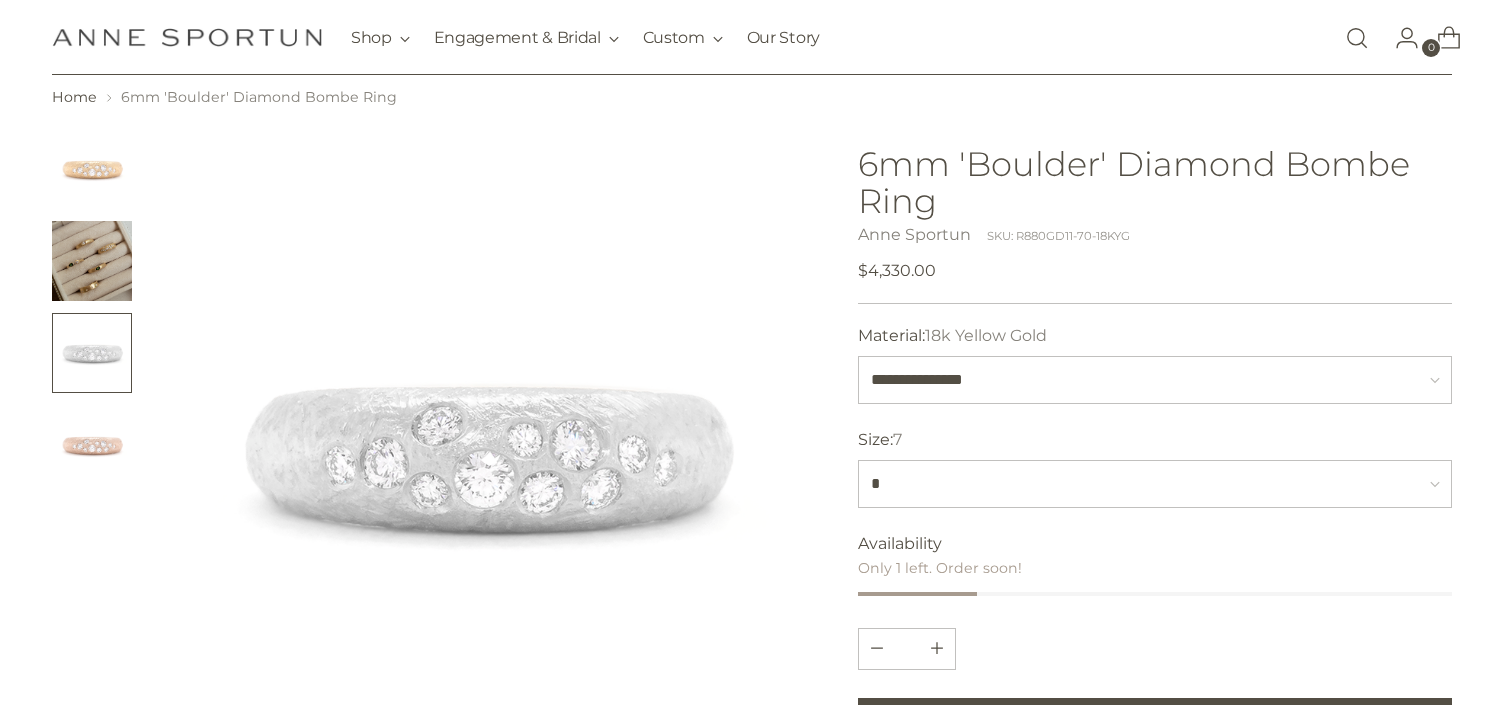 scroll, scrollTop: 0, scrollLeft: 0, axis: both 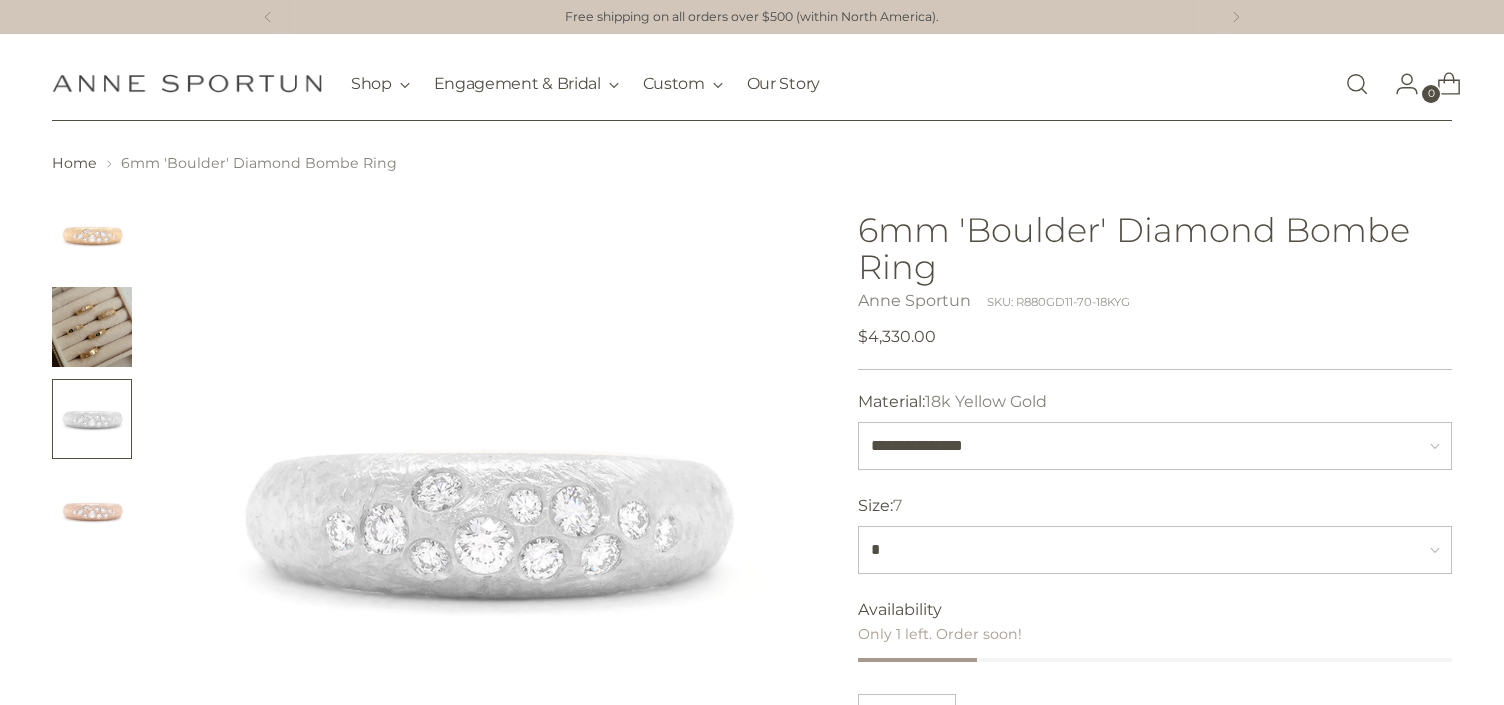 click at bounding box center (92, 235) 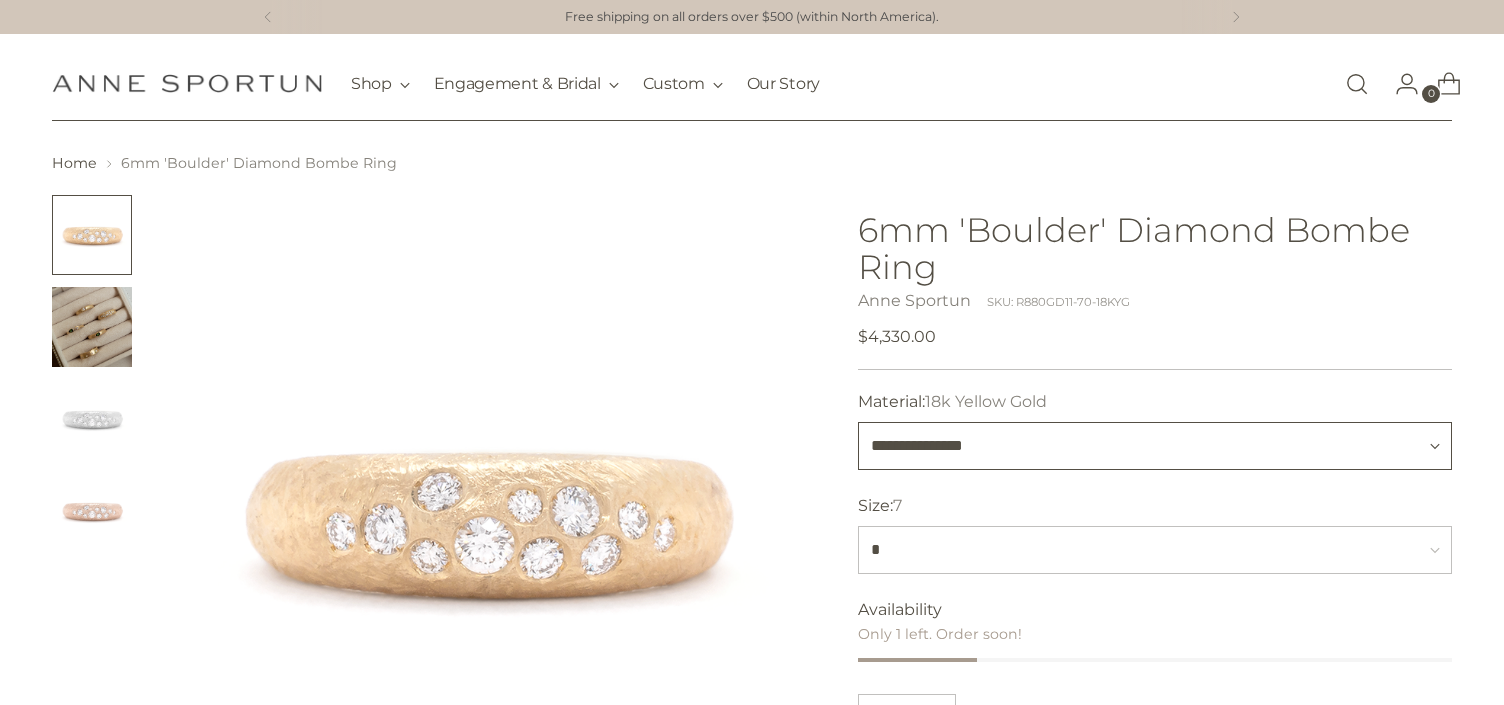 click on "**********" at bounding box center [1155, 446] 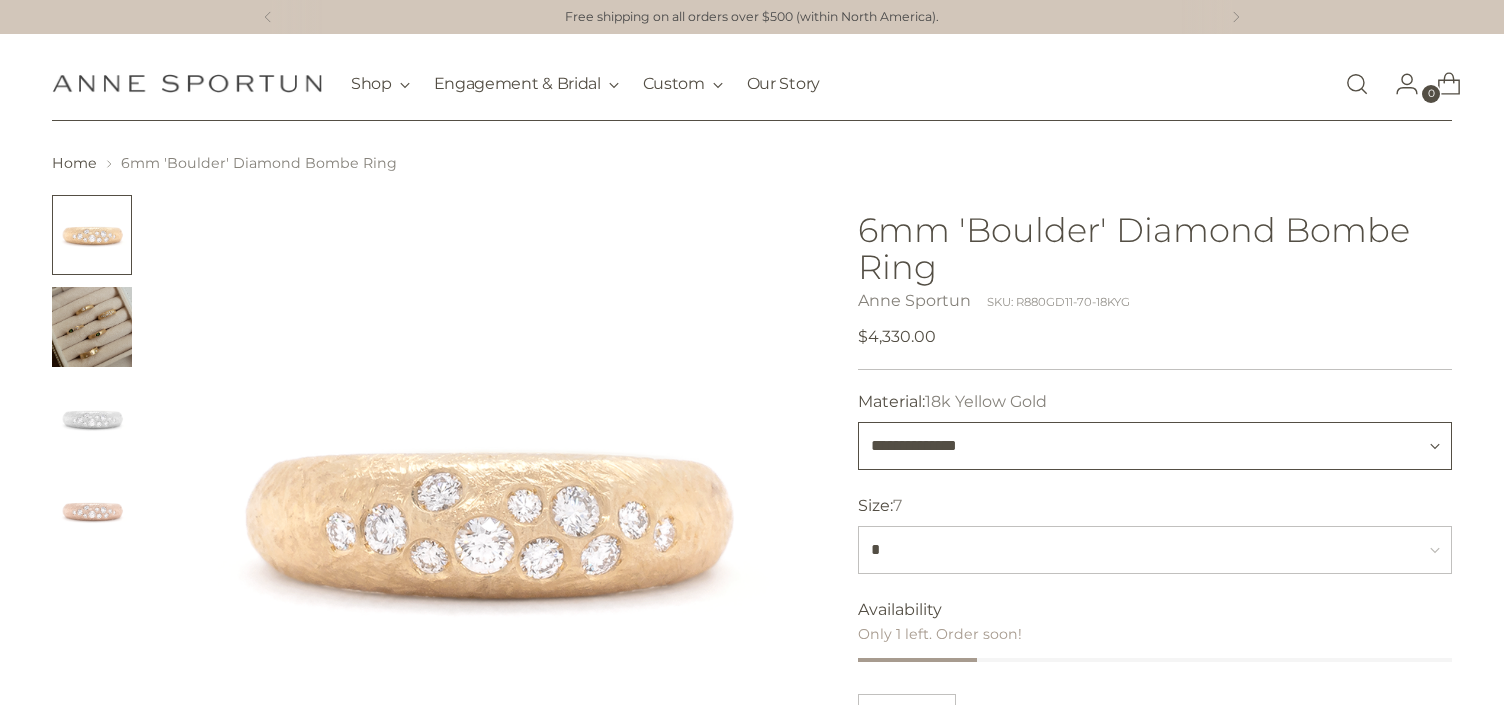 type 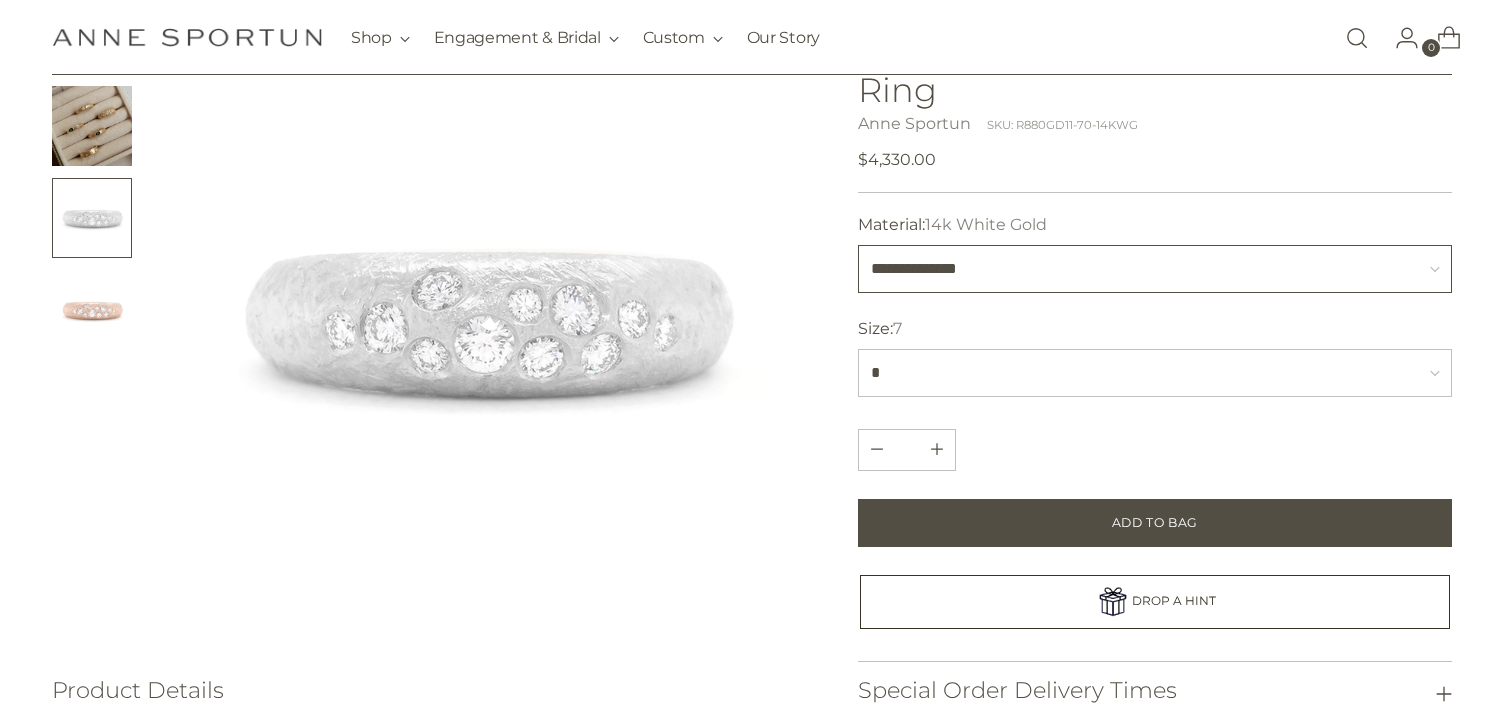 scroll, scrollTop: 203, scrollLeft: 0, axis: vertical 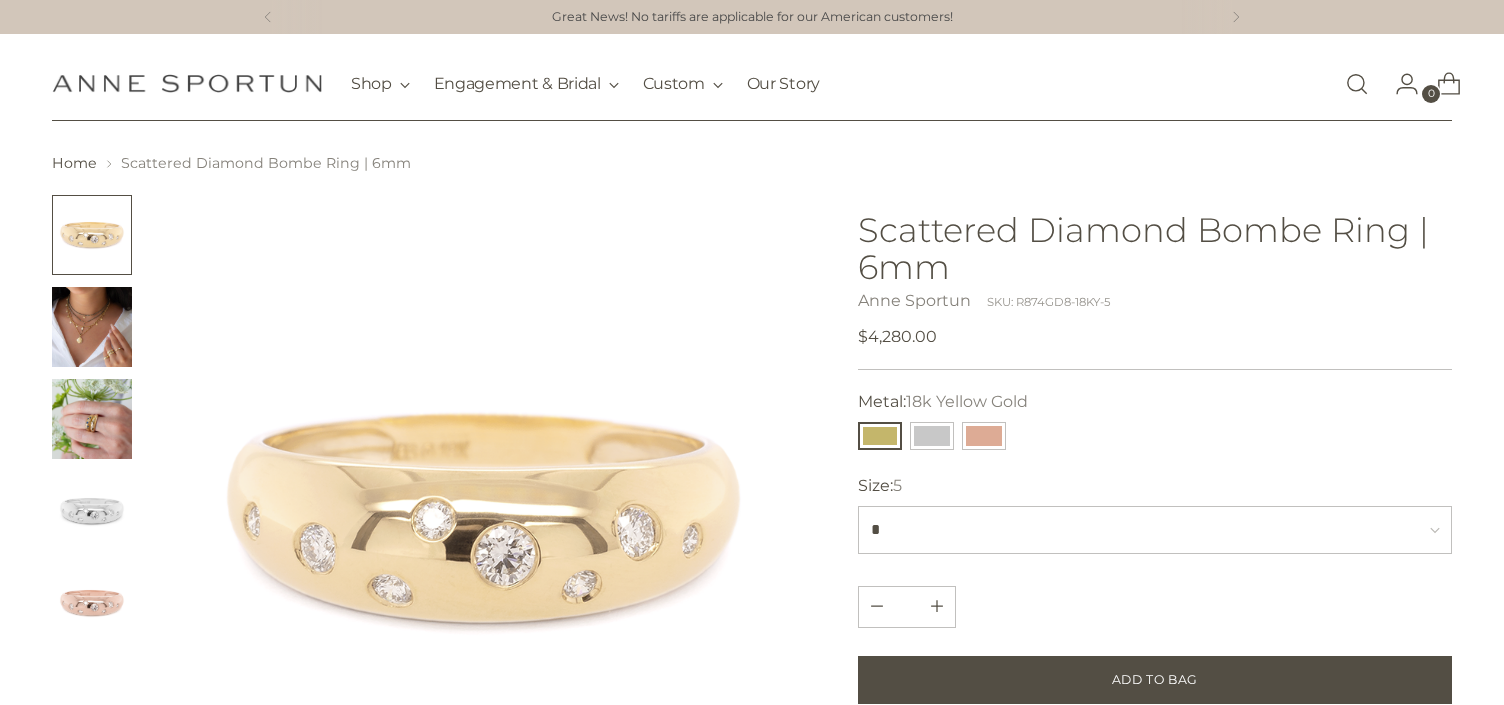 click at bounding box center (92, 327) 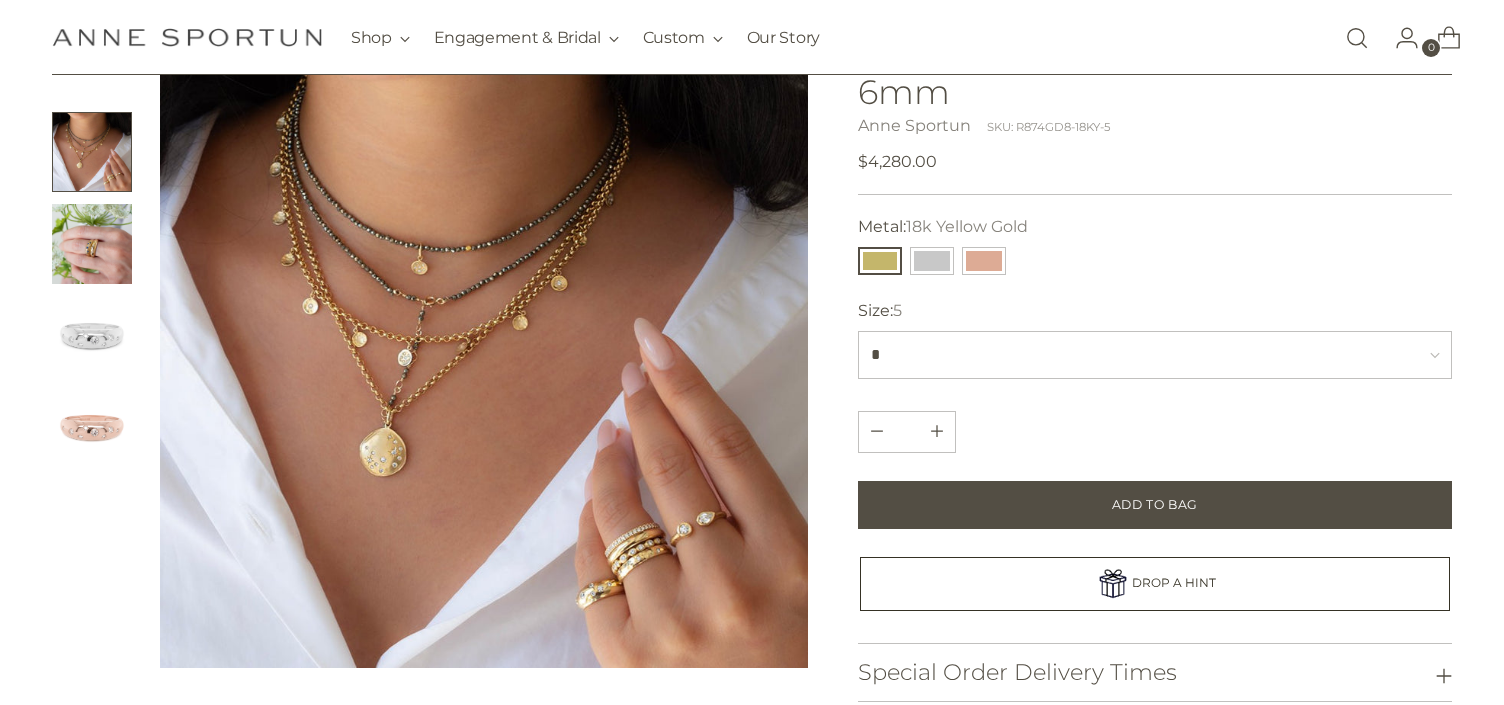 scroll, scrollTop: 184, scrollLeft: 0, axis: vertical 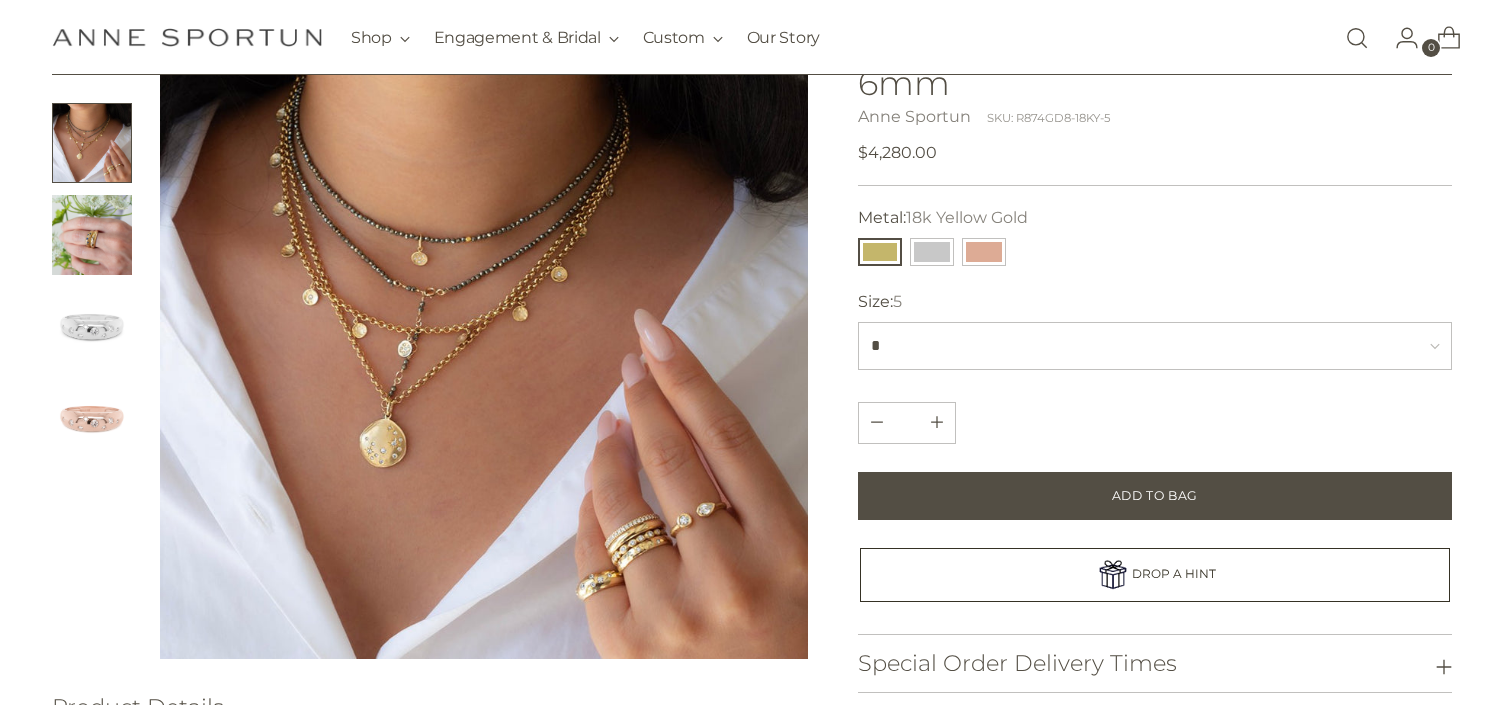 click at bounding box center (484, 335) 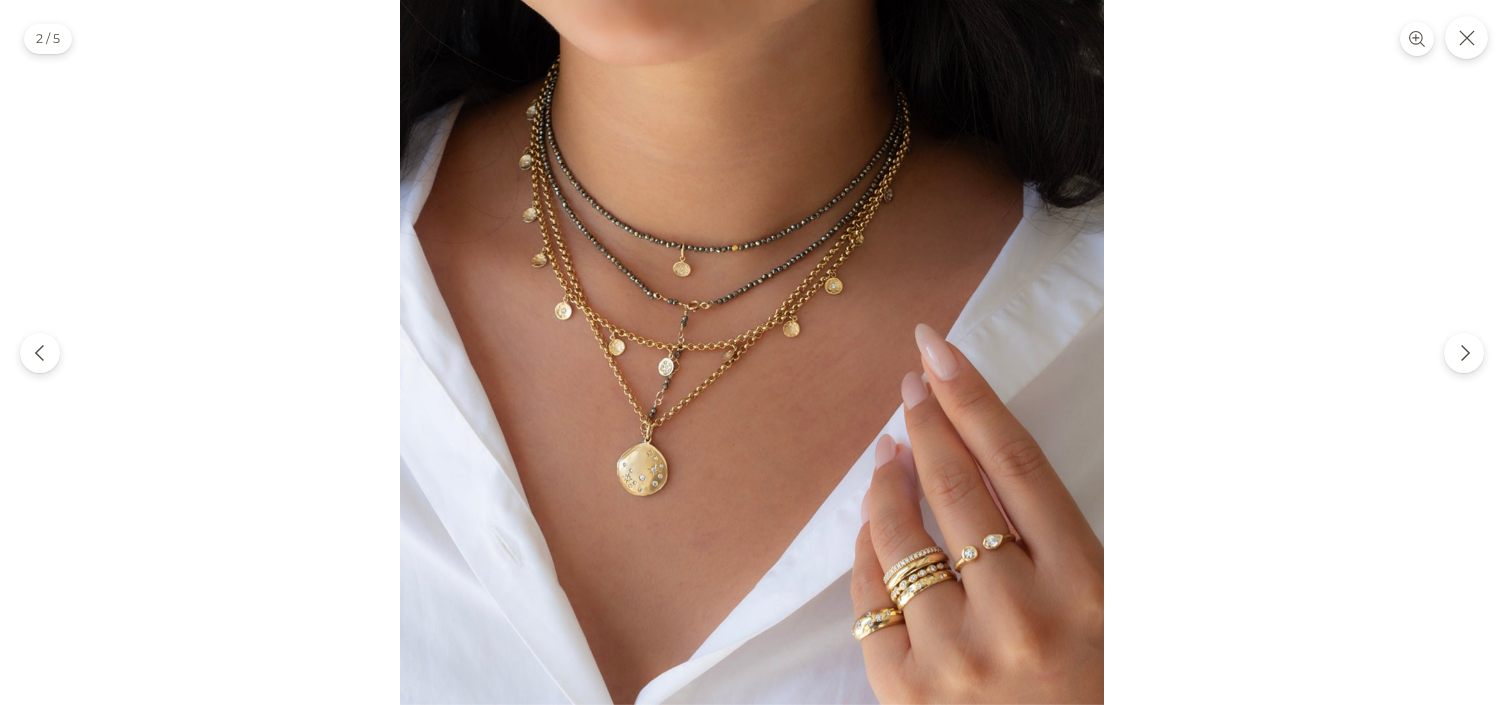 click at bounding box center (752, 352) 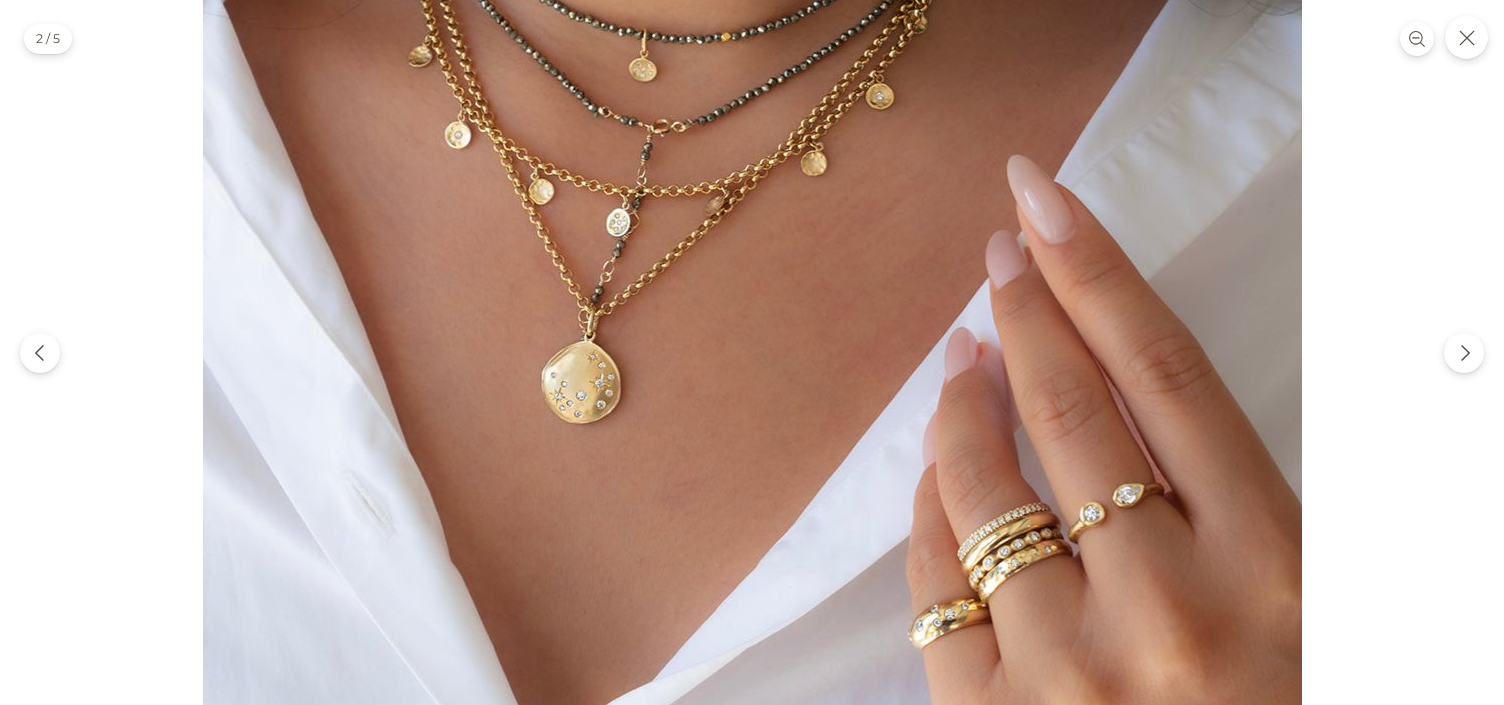 click at bounding box center (752, 200) 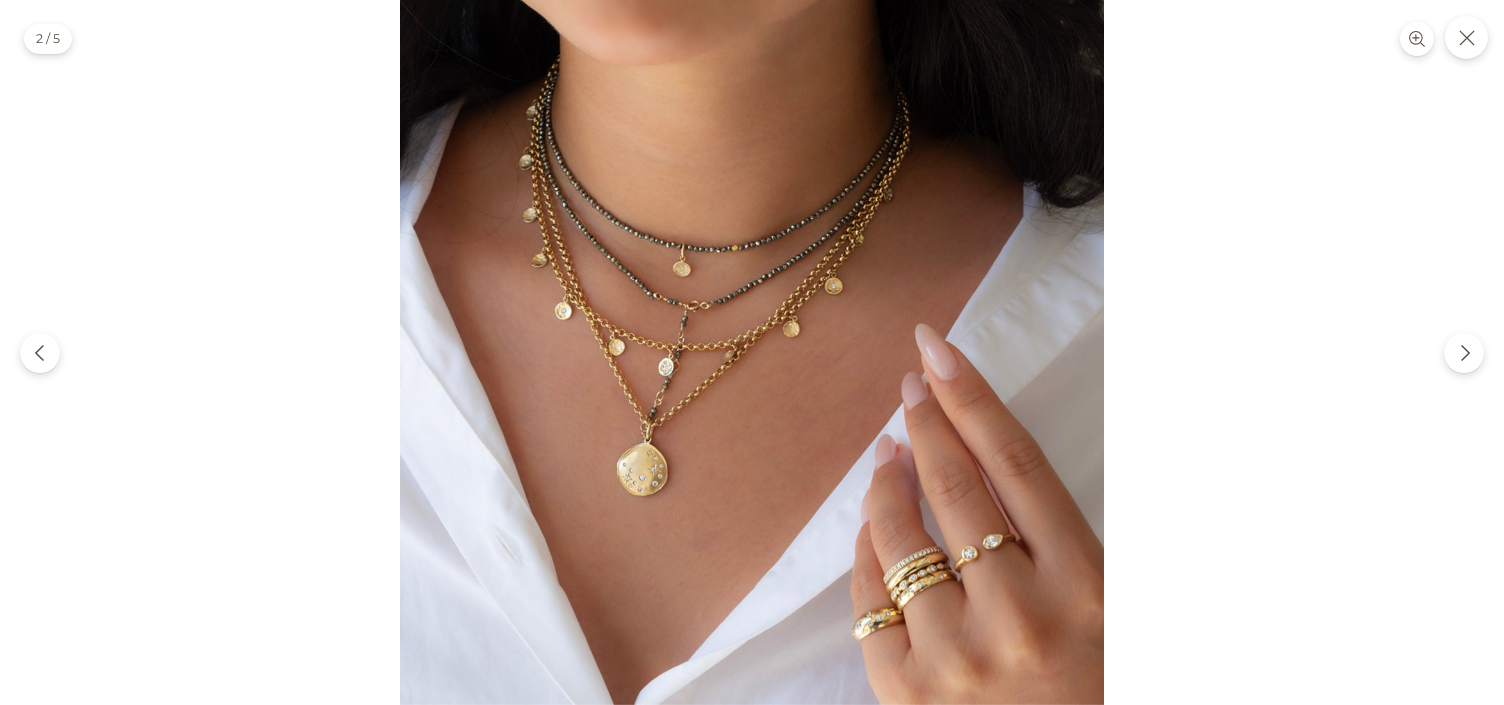 click at bounding box center [752, 352] 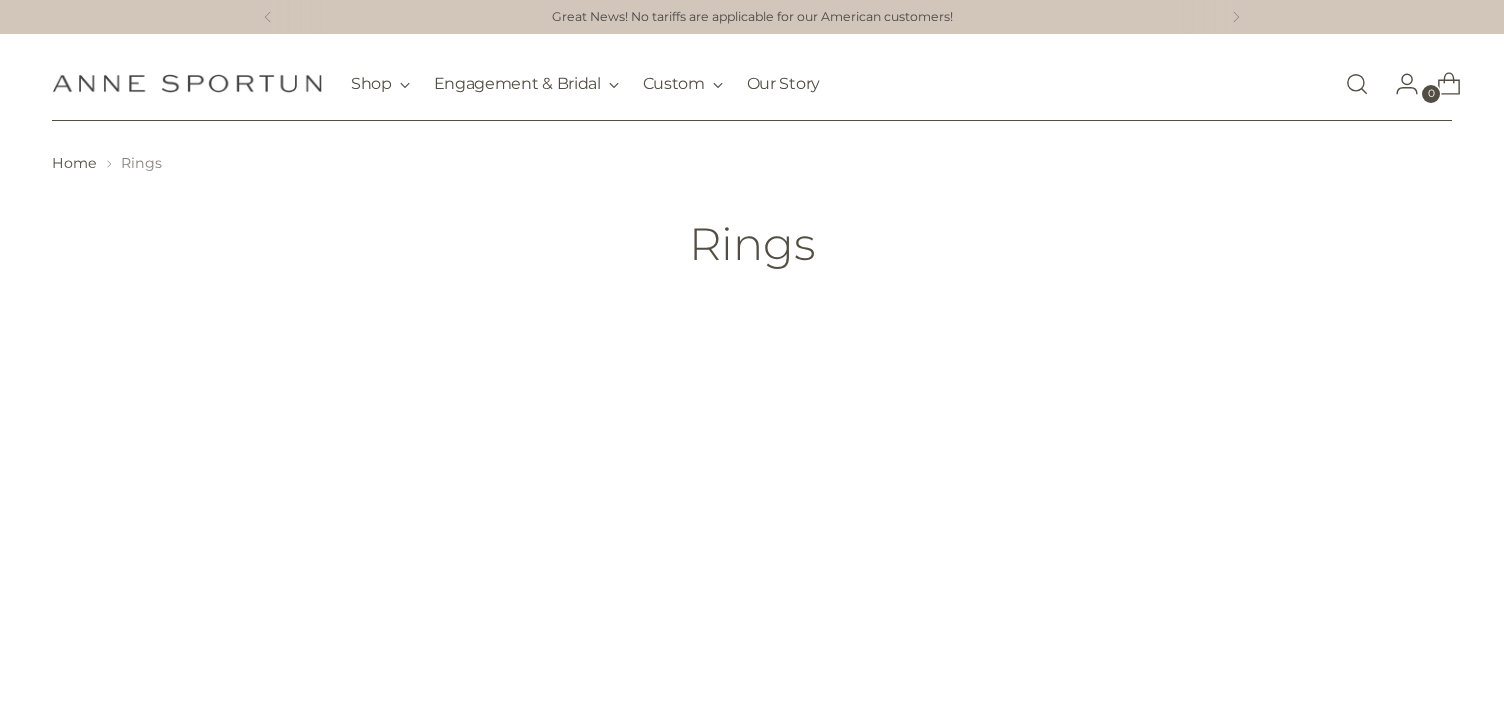 scroll, scrollTop: 0, scrollLeft: 0, axis: both 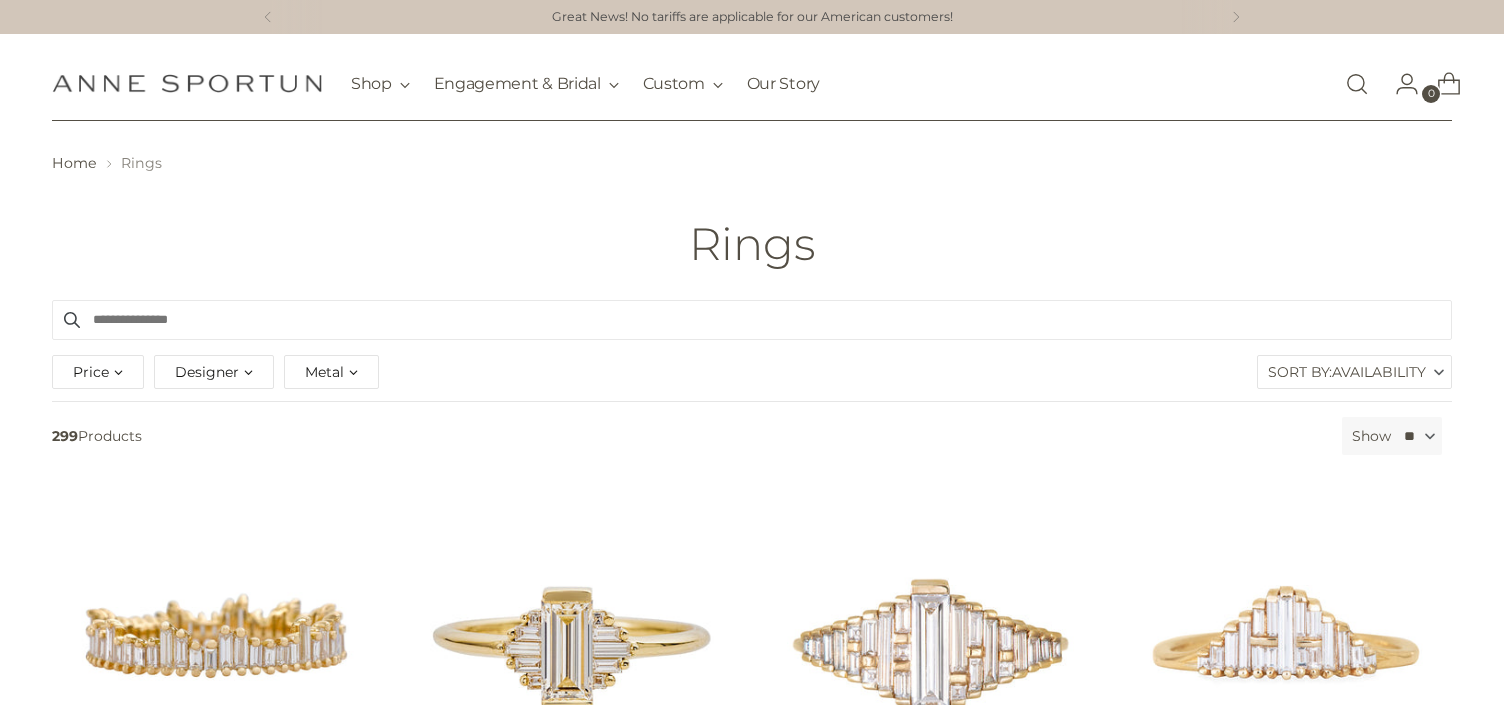 click on "Metal" at bounding box center (331, 372) 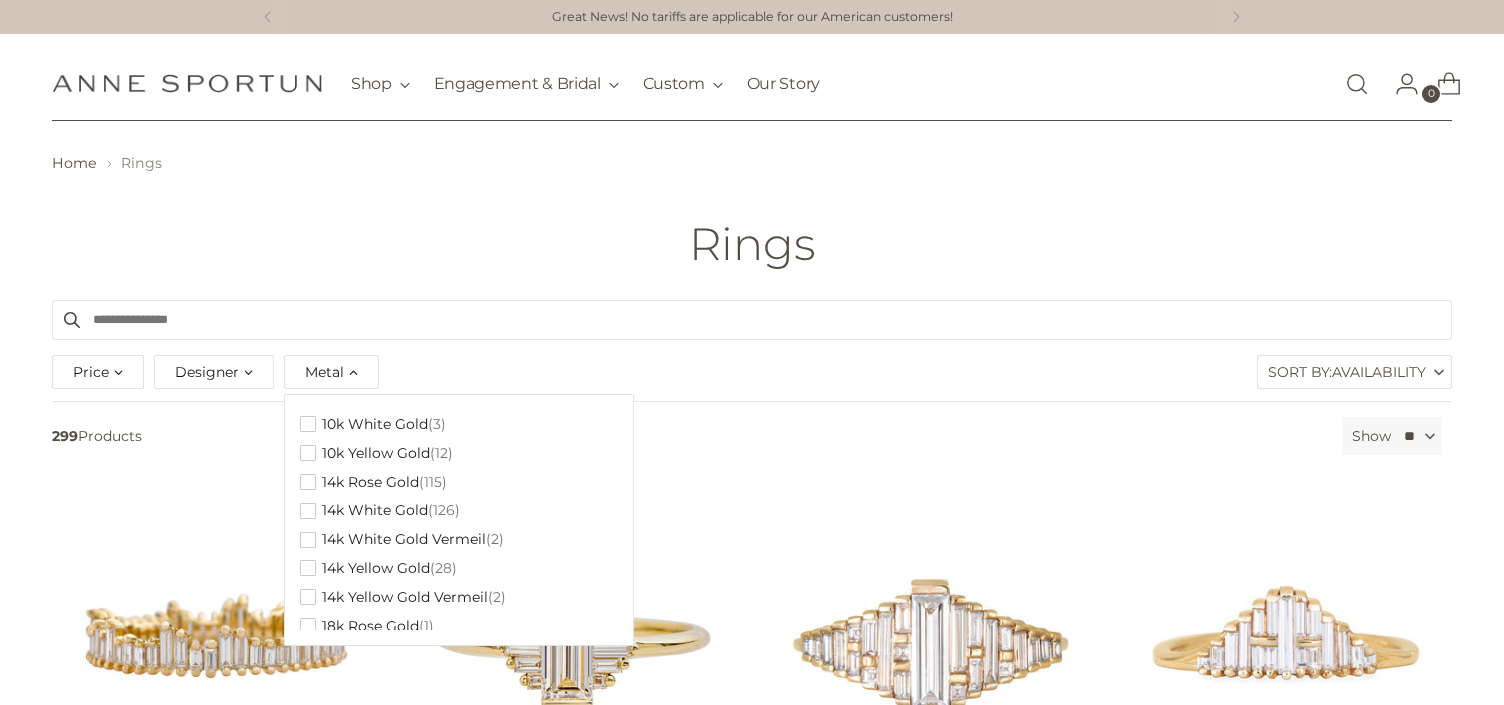 click on "Metal" at bounding box center [331, 372] 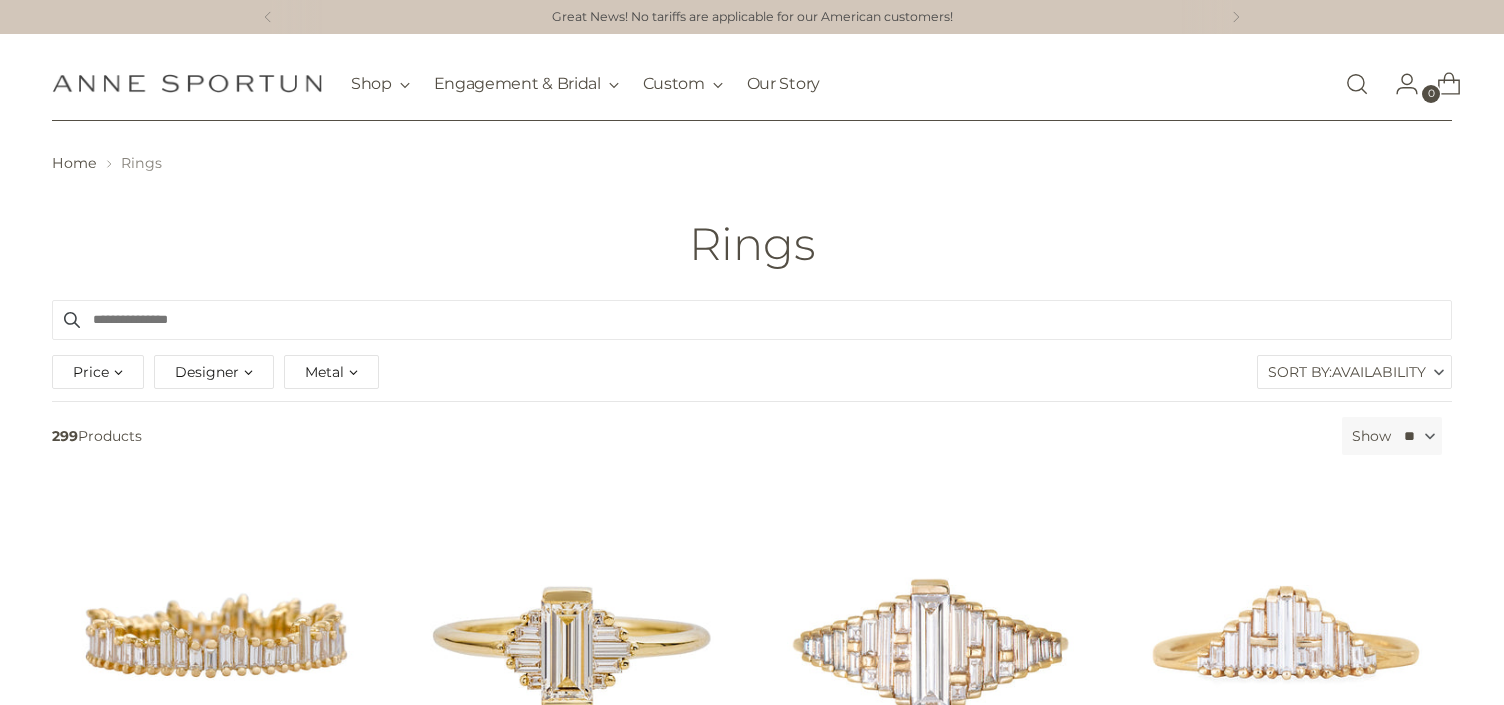 click on "Price" at bounding box center [98, 372] 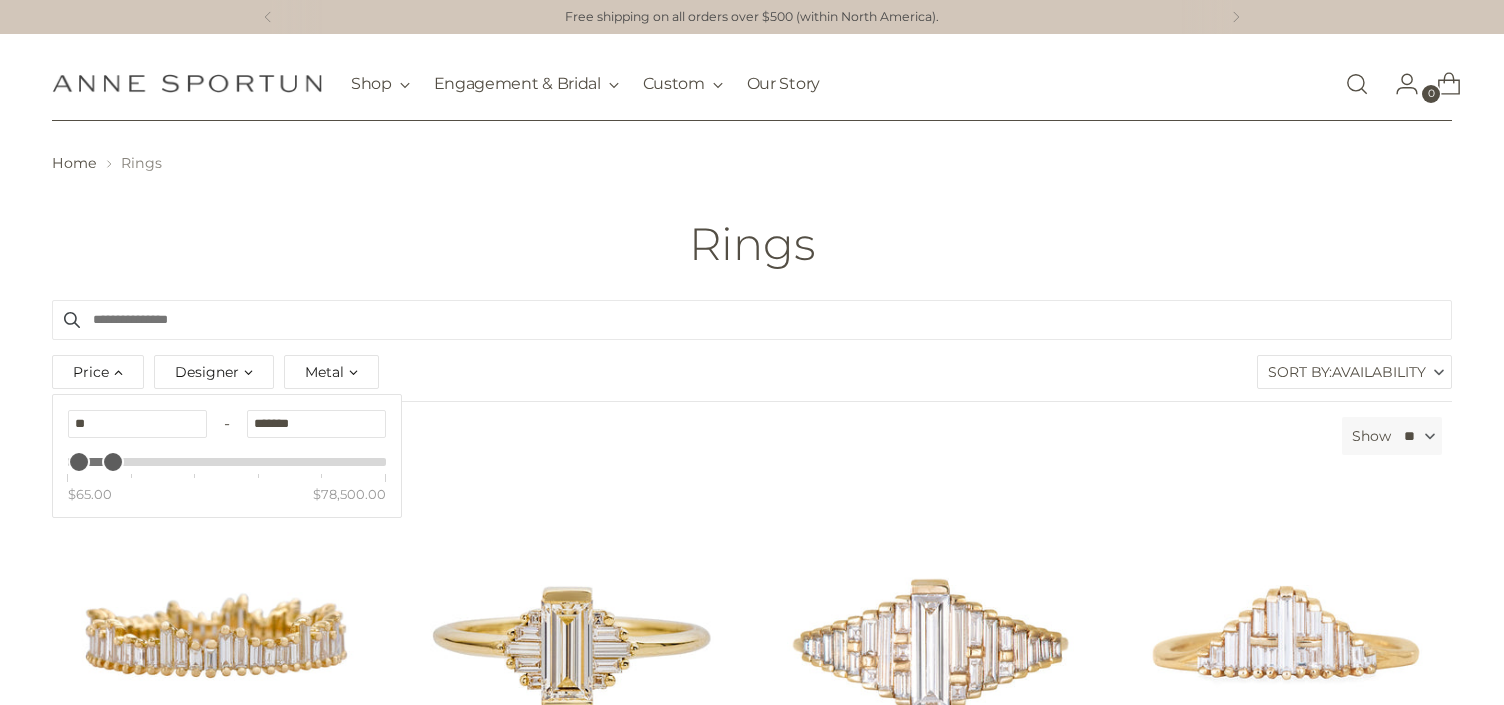type on "*******" 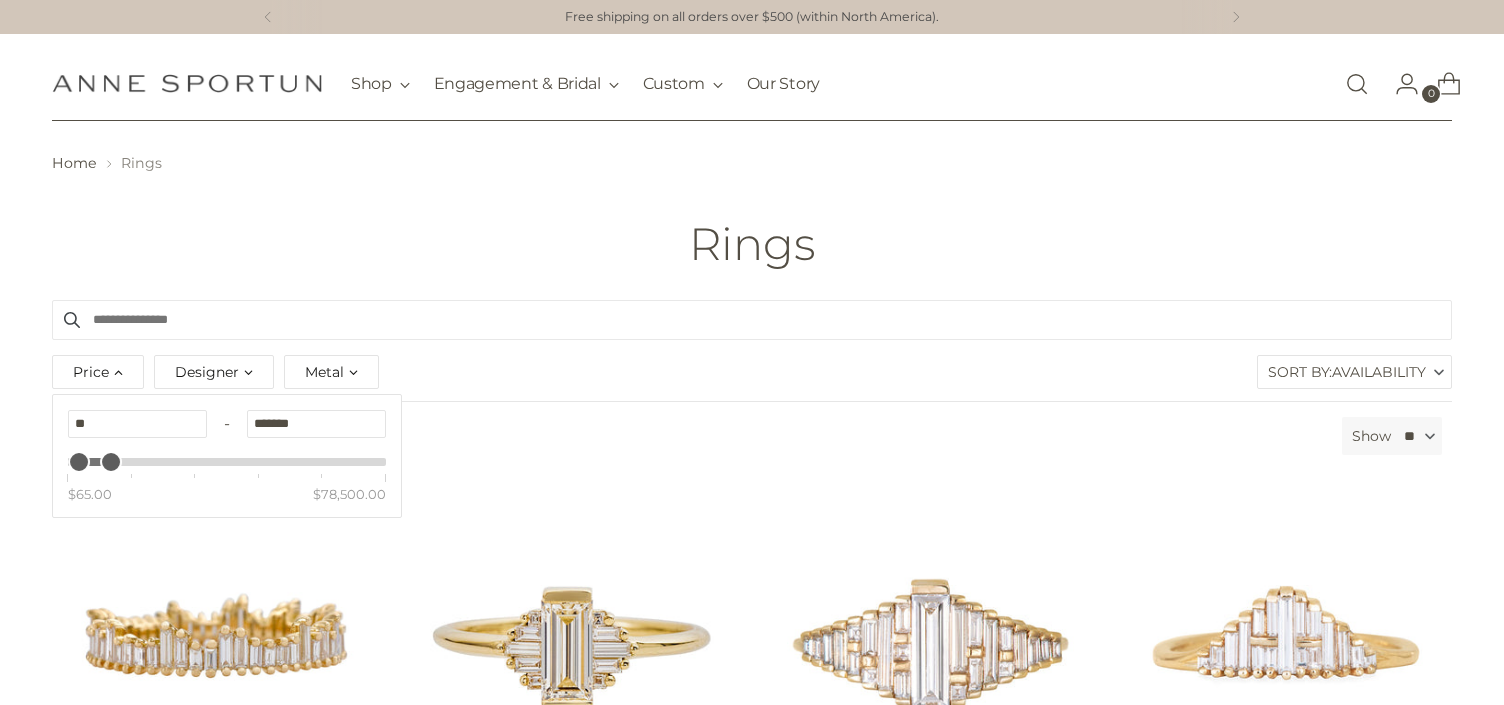 drag, startPoint x: 376, startPoint y: 465, endPoint x: 110, endPoint y: 469, distance: 266.03006 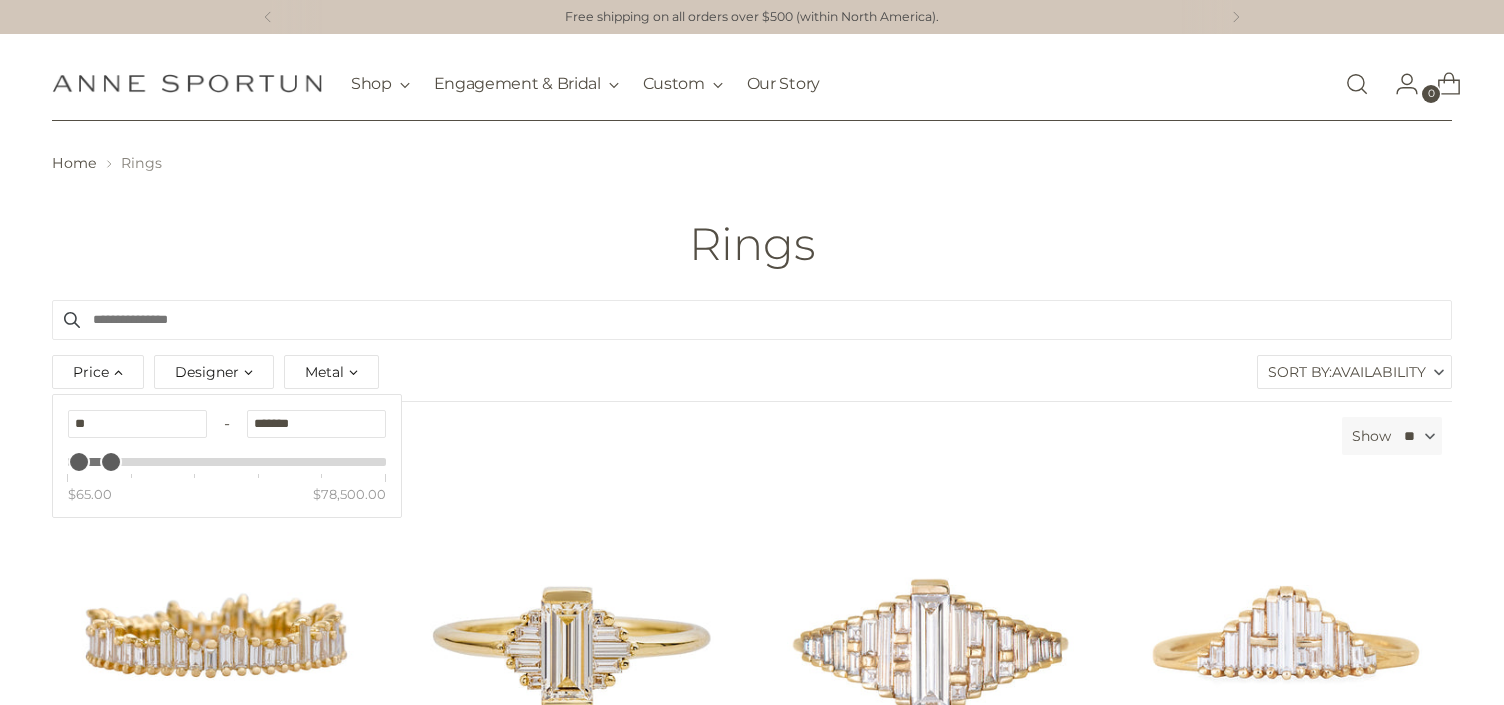 click at bounding box center [111, 462] 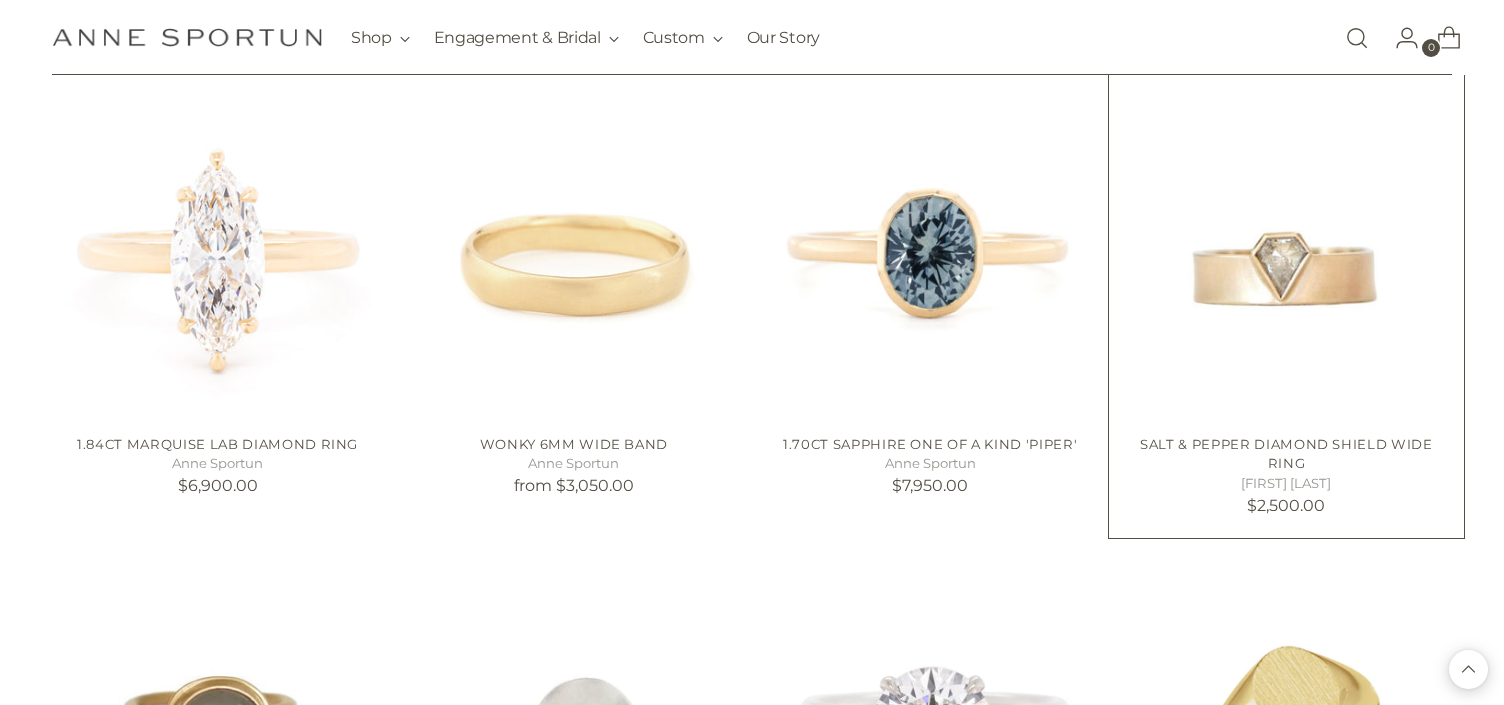 scroll, scrollTop: 1348, scrollLeft: 0, axis: vertical 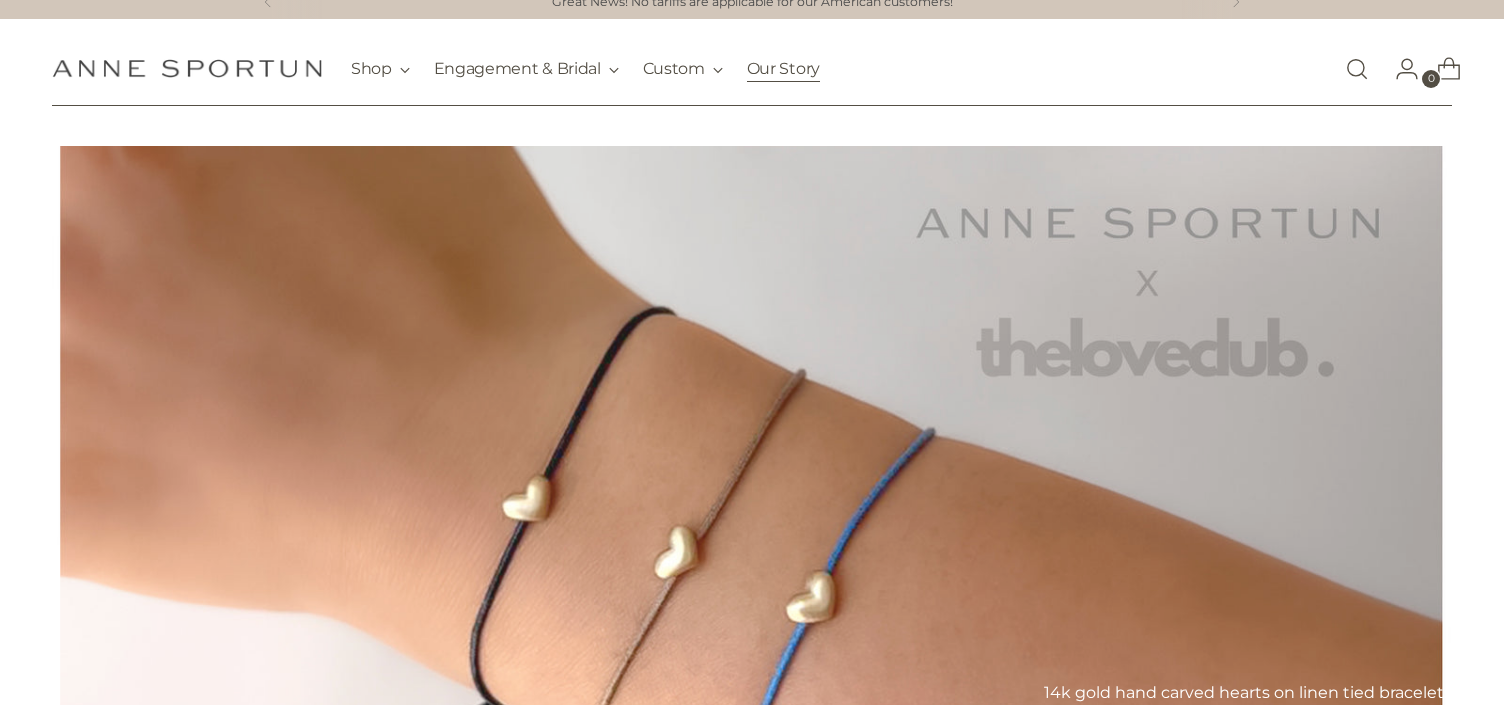 click on "Our Story" at bounding box center [783, 69] 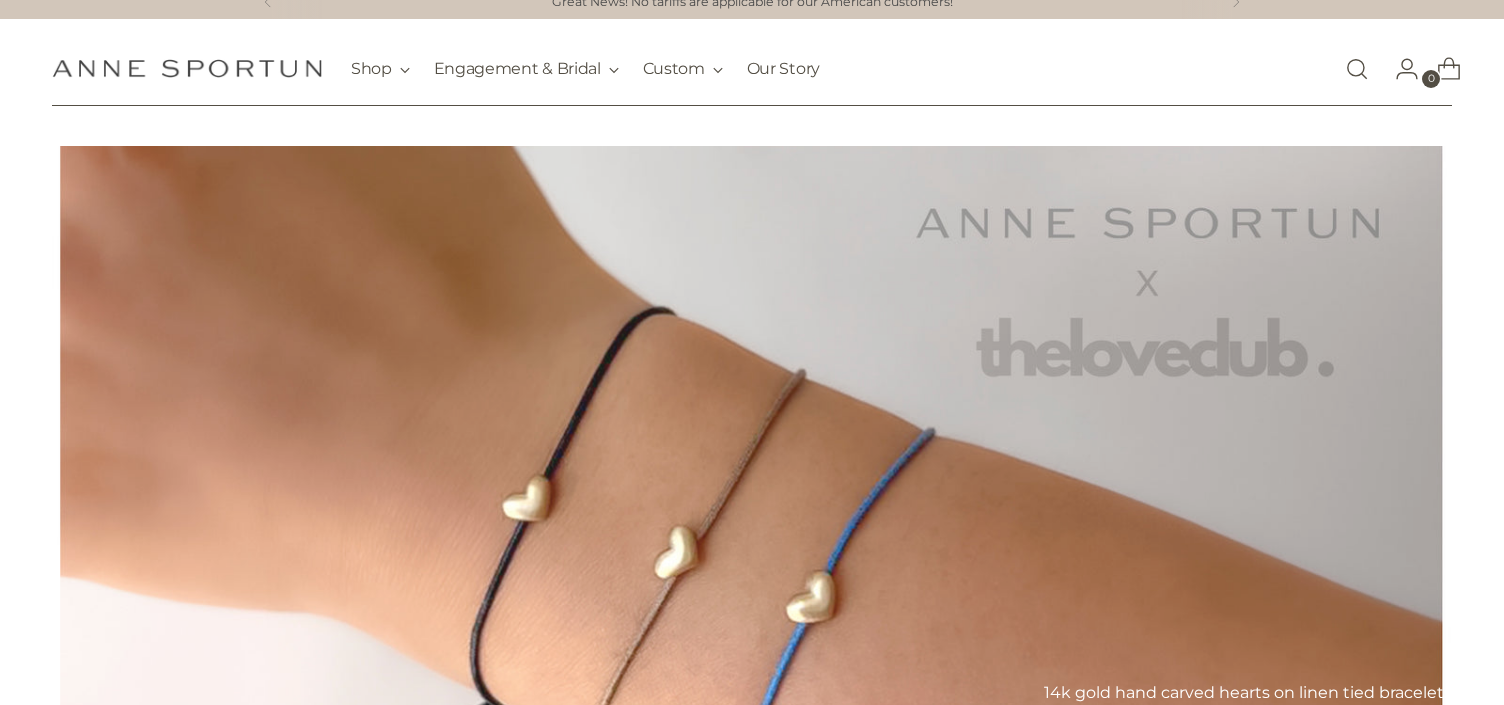 click at bounding box center (187, 68) 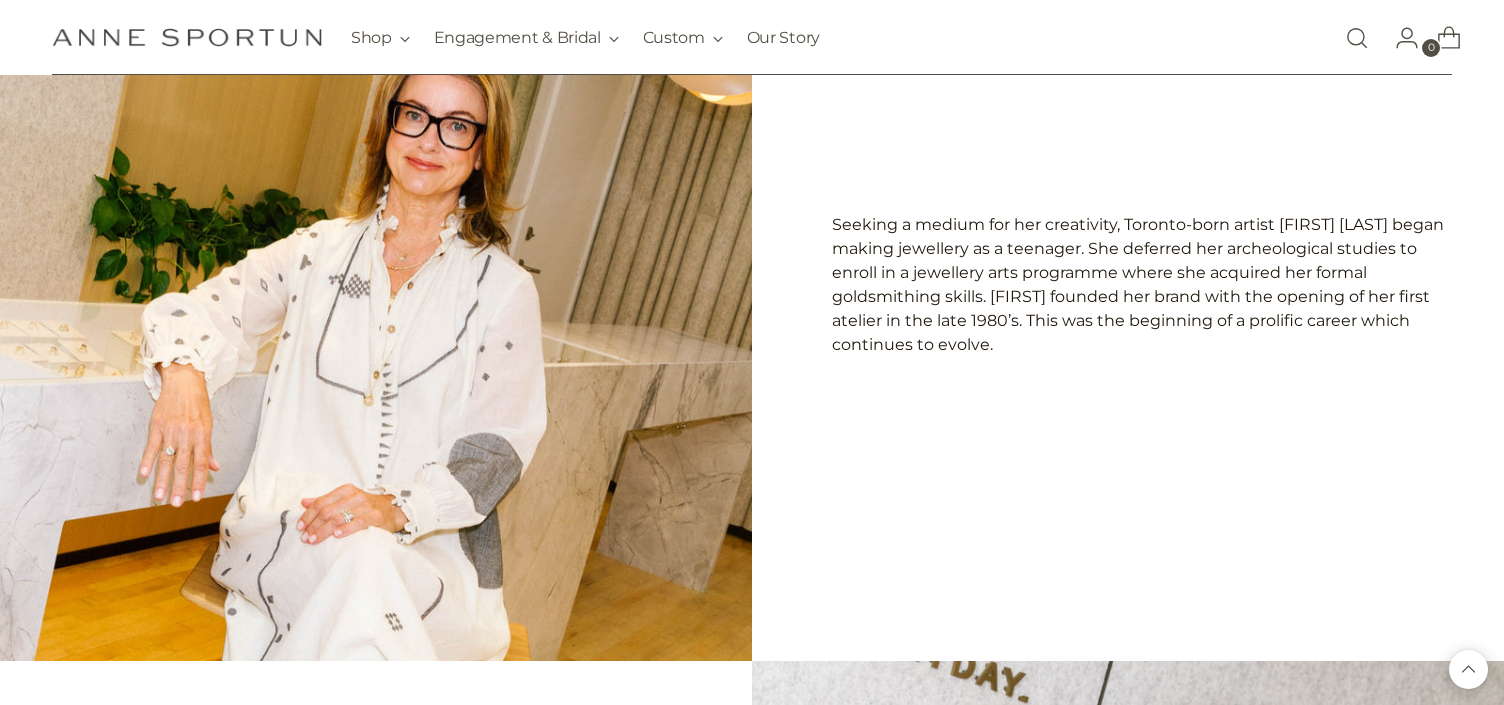 scroll, scrollTop: 0, scrollLeft: 0, axis: both 